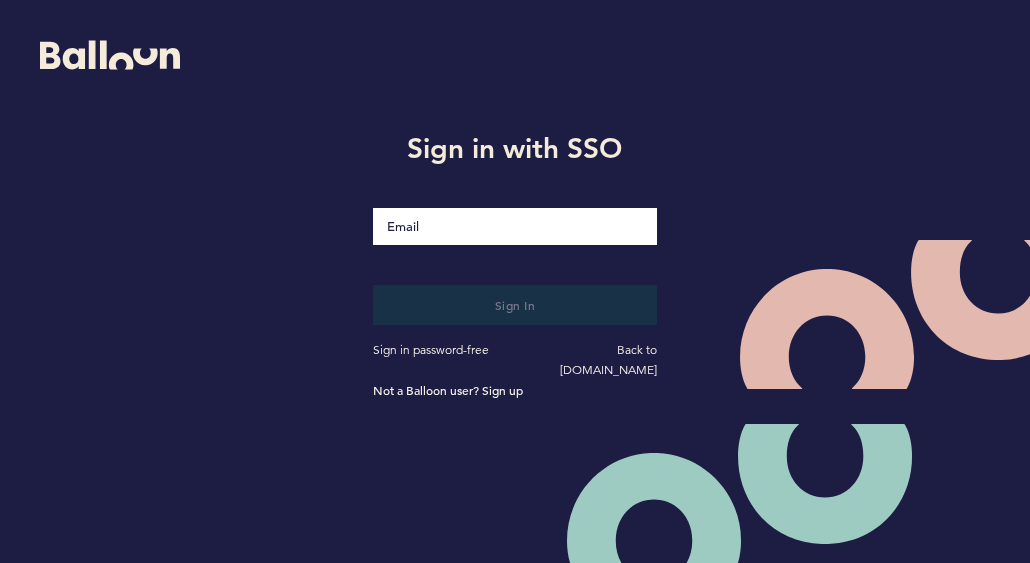 scroll, scrollTop: 0, scrollLeft: 0, axis: both 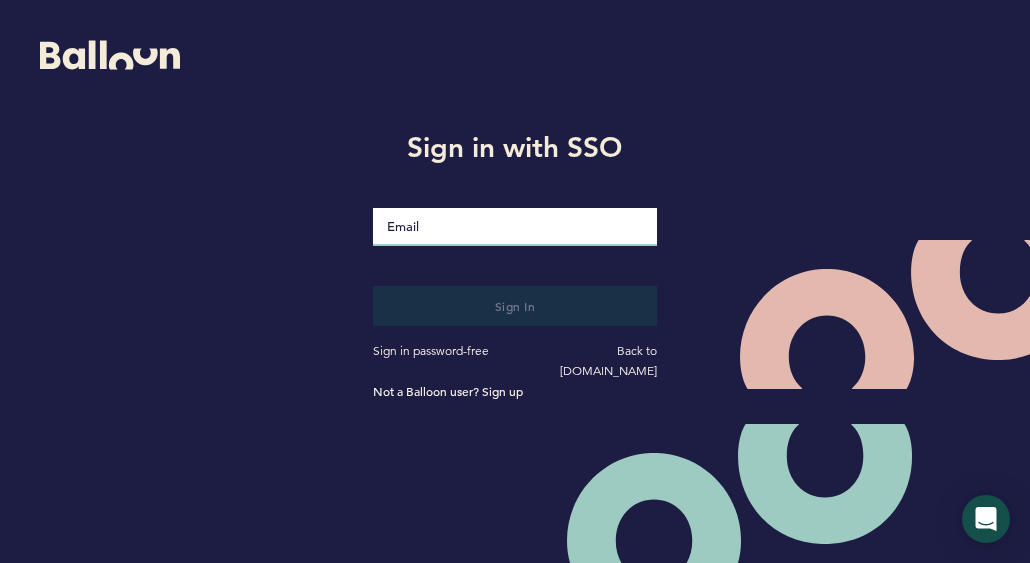 click at bounding box center (514, 227) 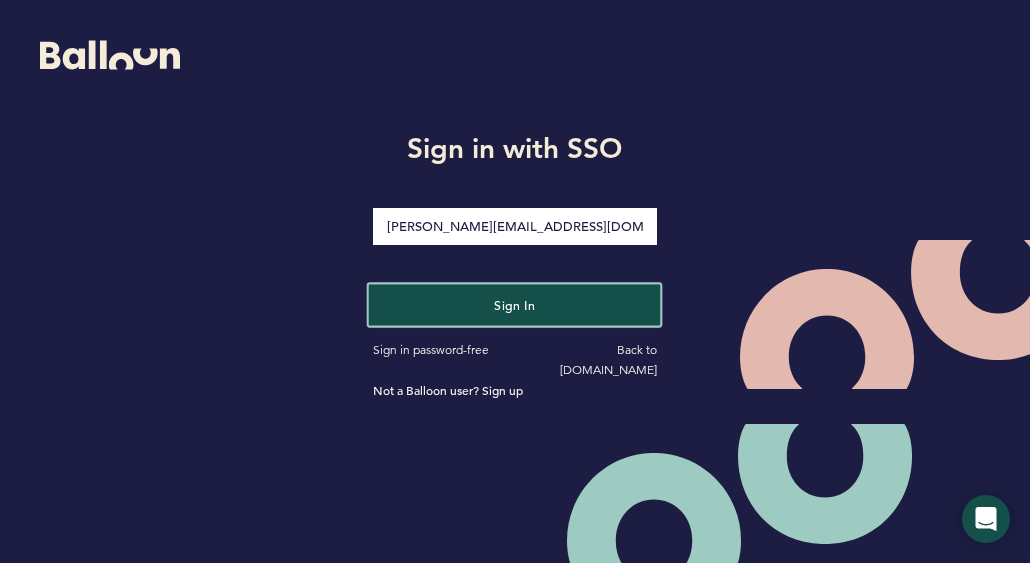 click on "Sign in" at bounding box center [515, 304] 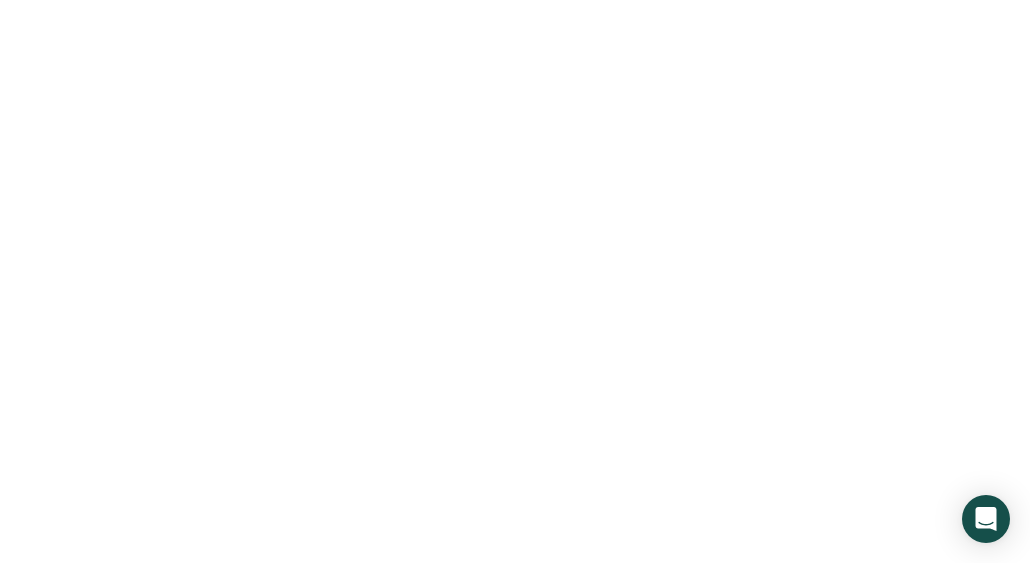 scroll, scrollTop: 0, scrollLeft: 0, axis: both 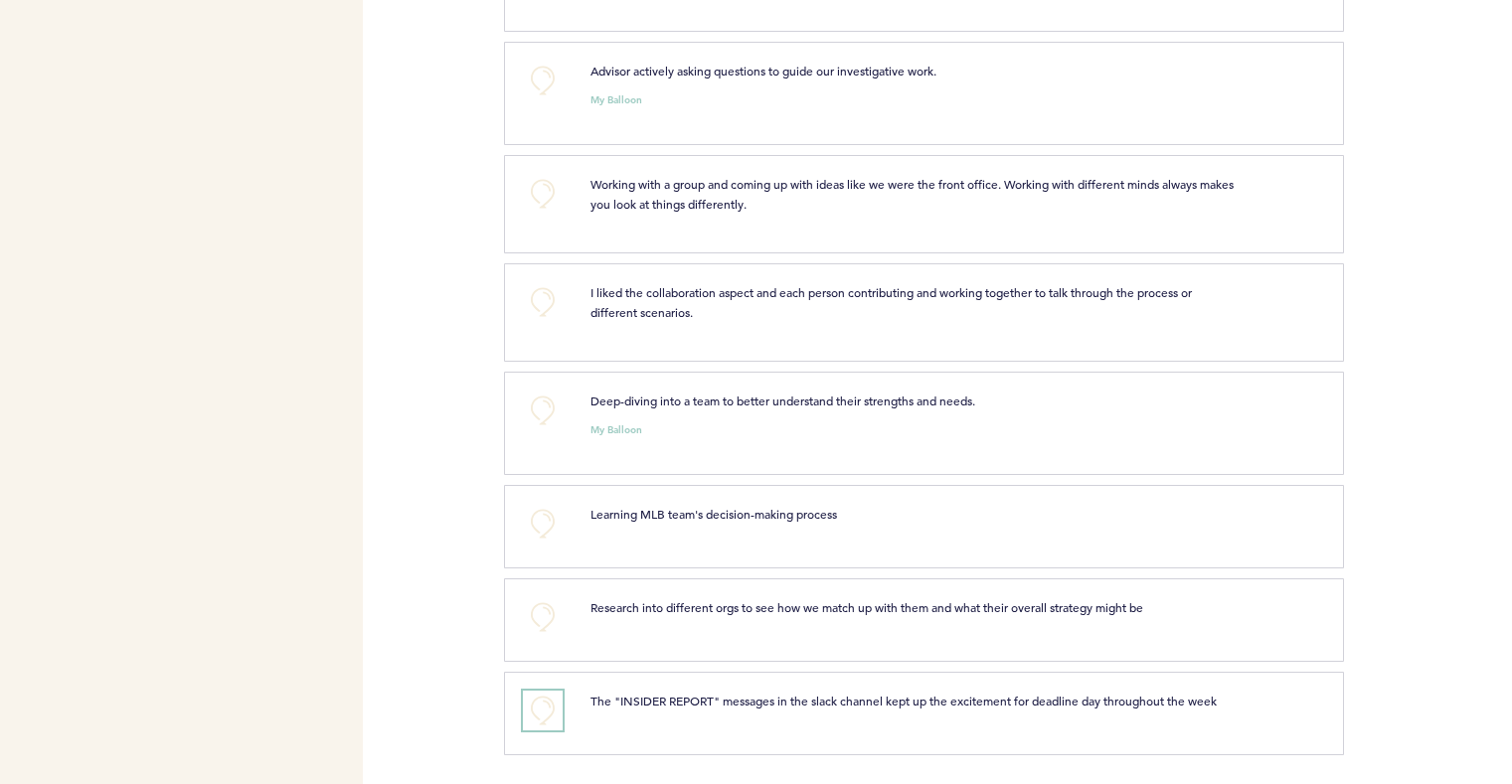 click on "+0" at bounding box center (543, 710) 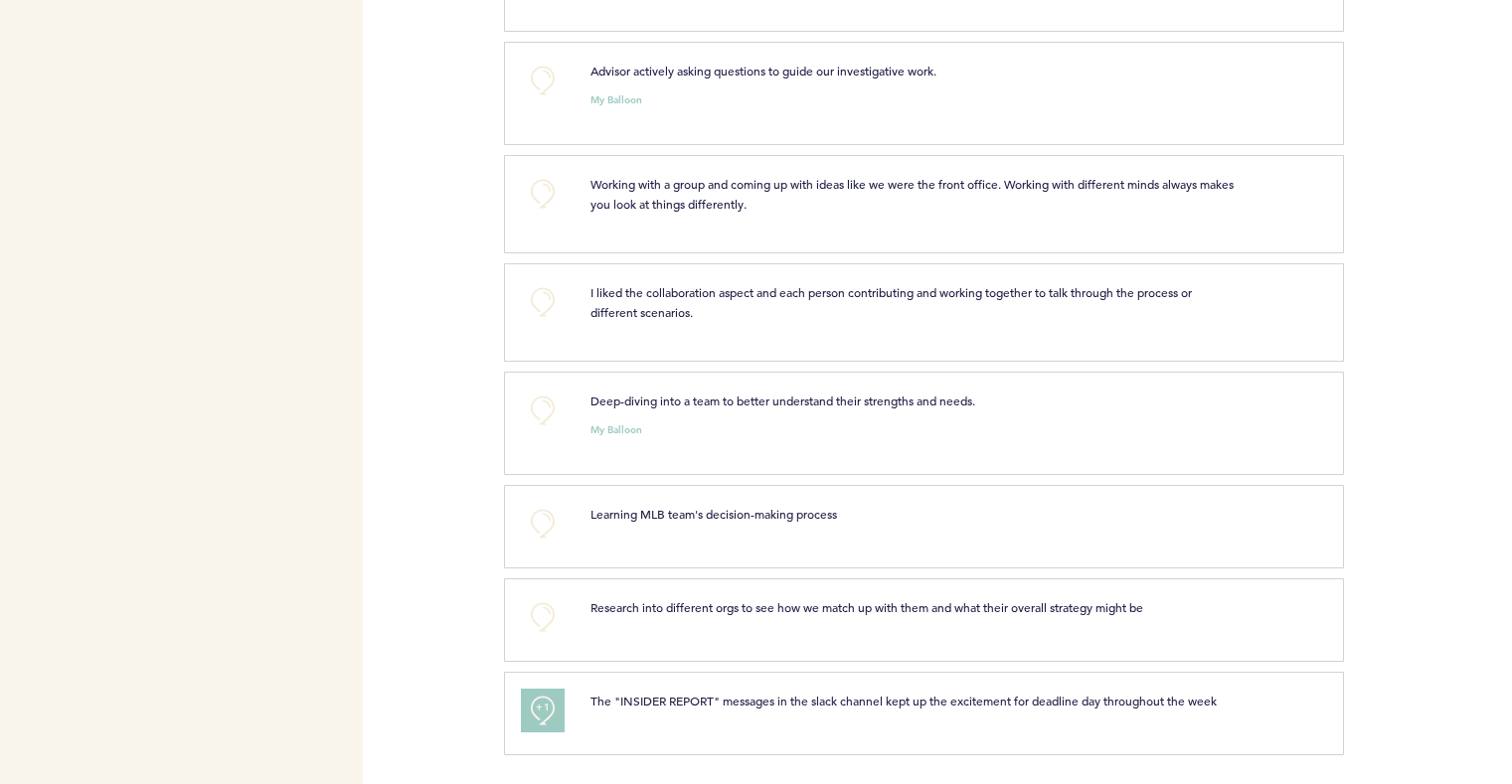 click on "+1" at bounding box center (543, 707) 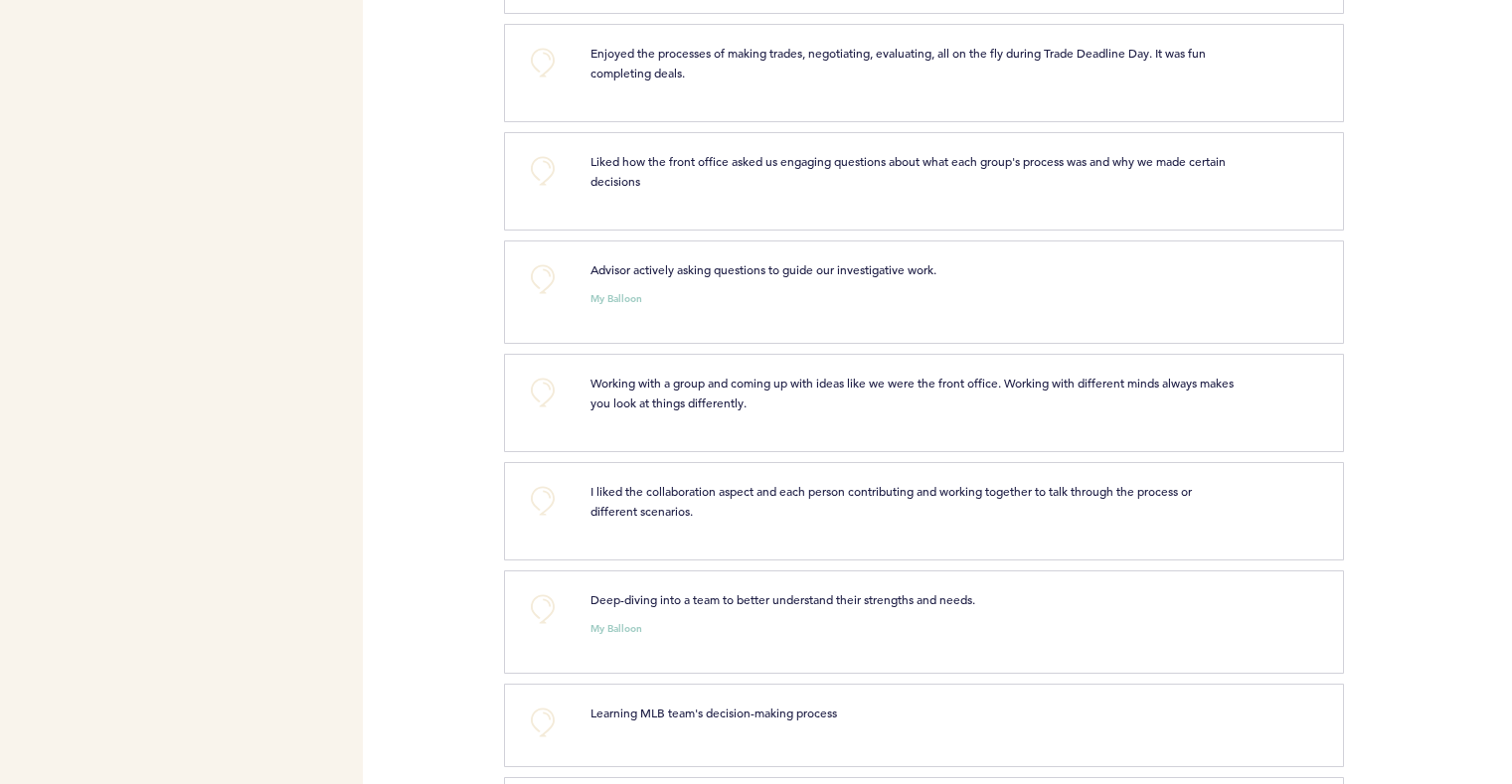 scroll, scrollTop: 1213, scrollLeft: 0, axis: vertical 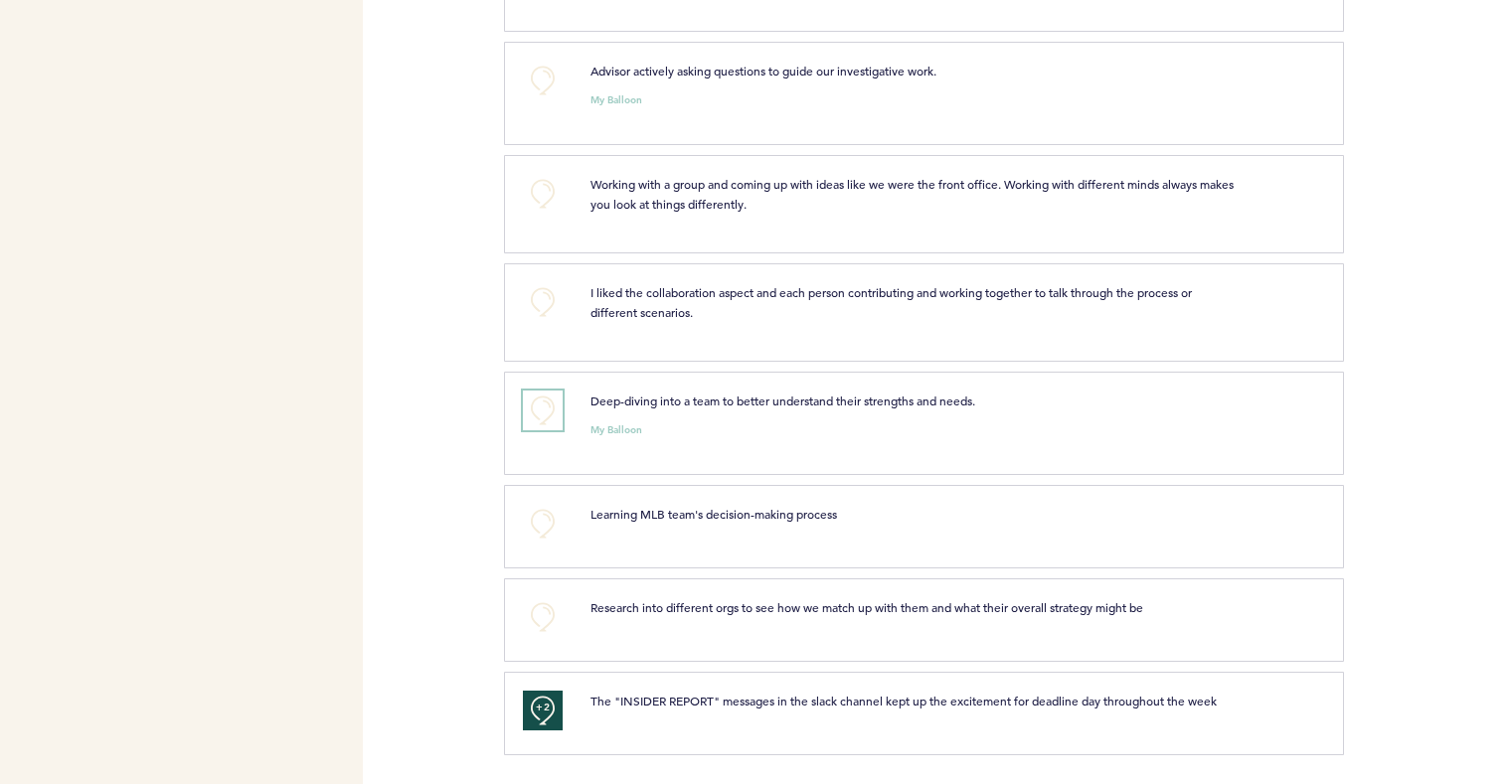 click on "+0" at bounding box center (543, 410) 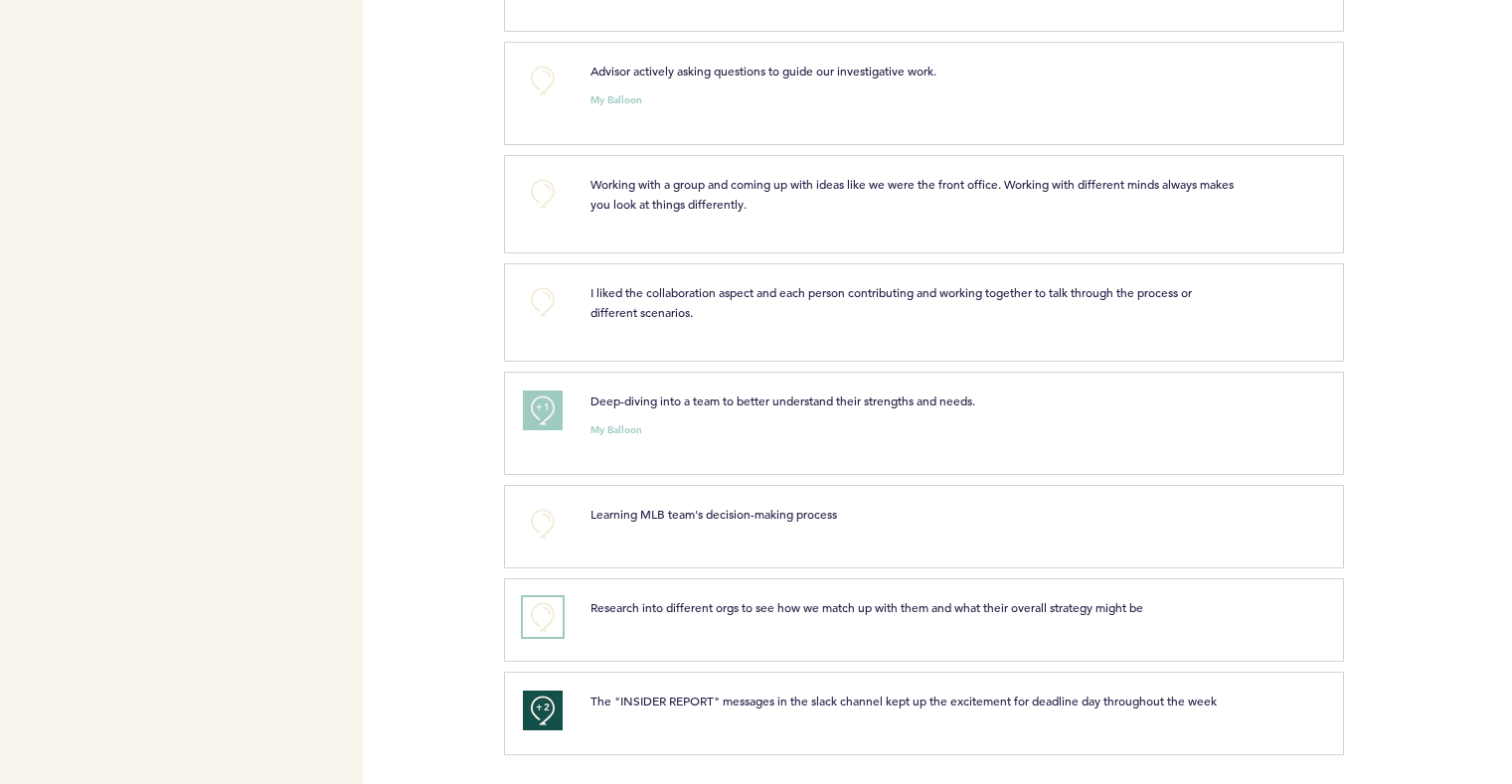 click on "+0" at bounding box center (543, 617) 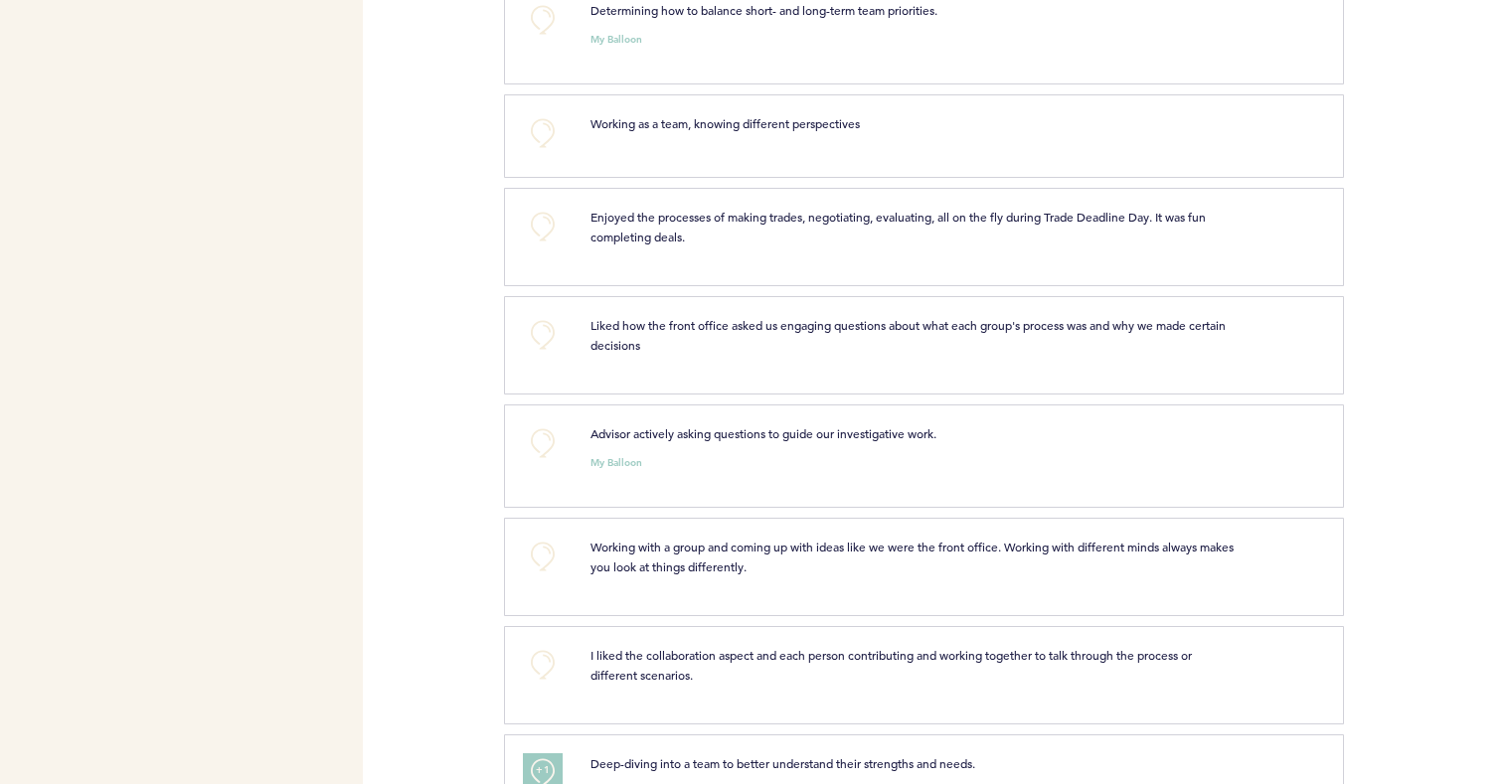 scroll, scrollTop: 816, scrollLeft: 0, axis: vertical 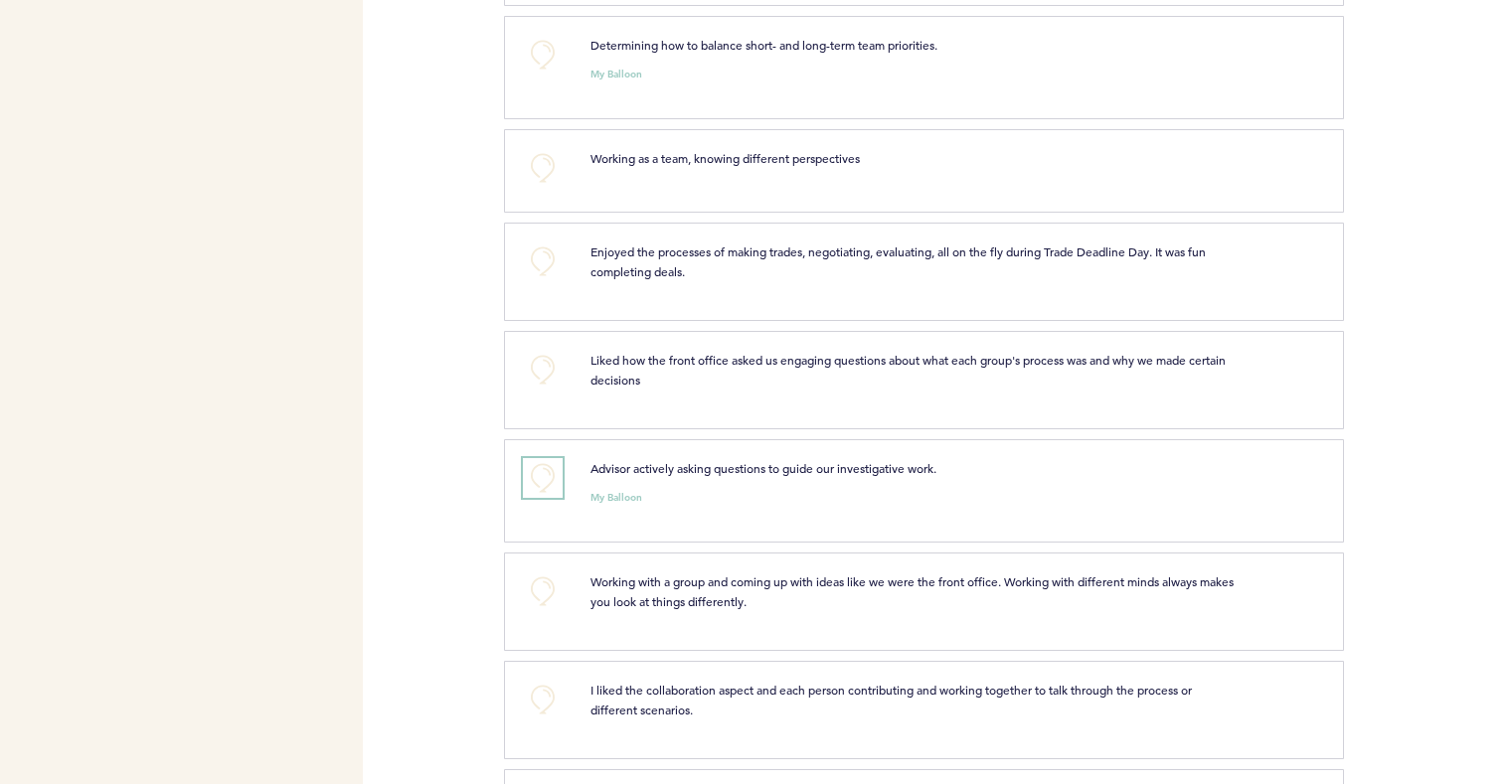 click on "+0" at bounding box center (543, 478) 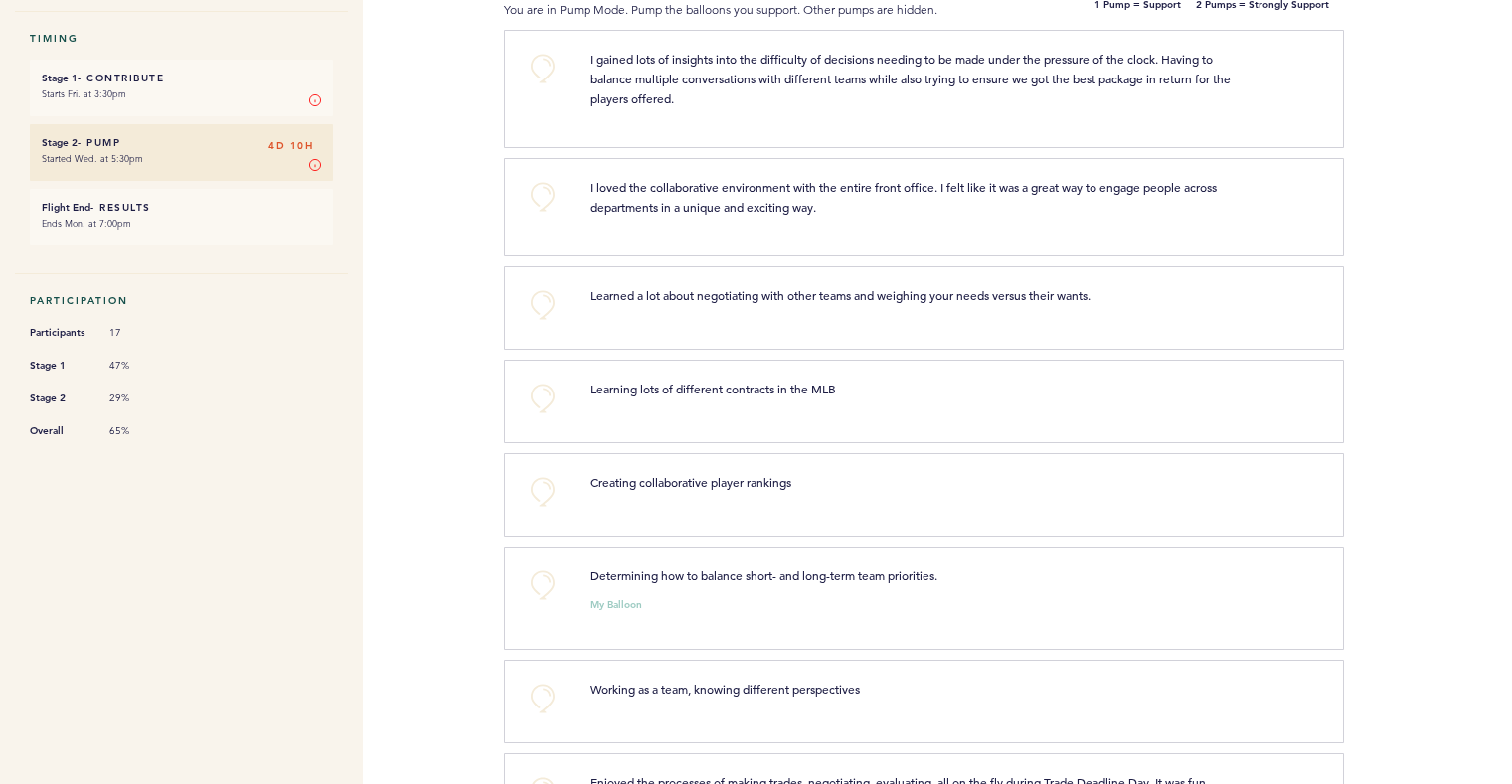 scroll, scrollTop: 319, scrollLeft: 0, axis: vertical 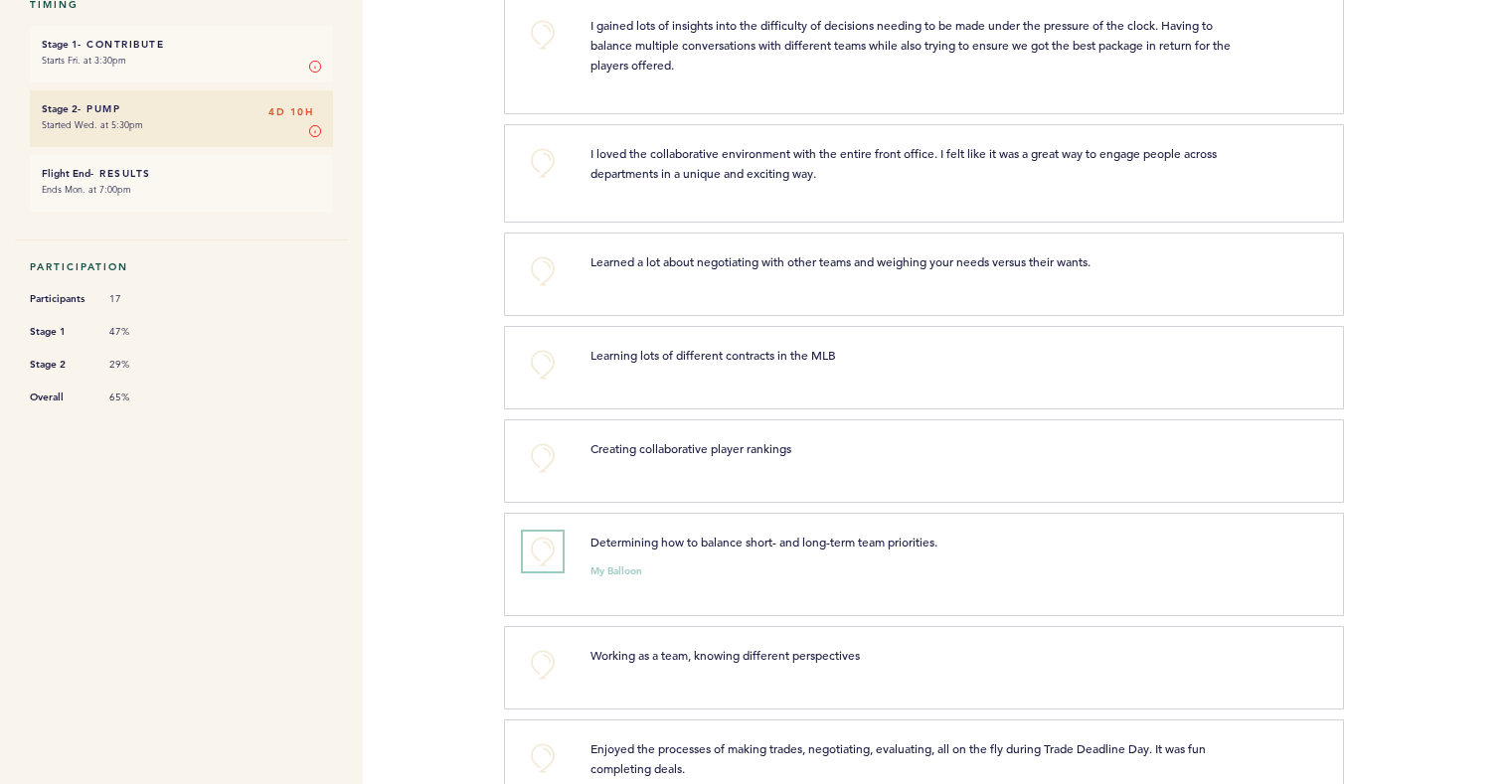 click on "+0" at bounding box center (543, 551) 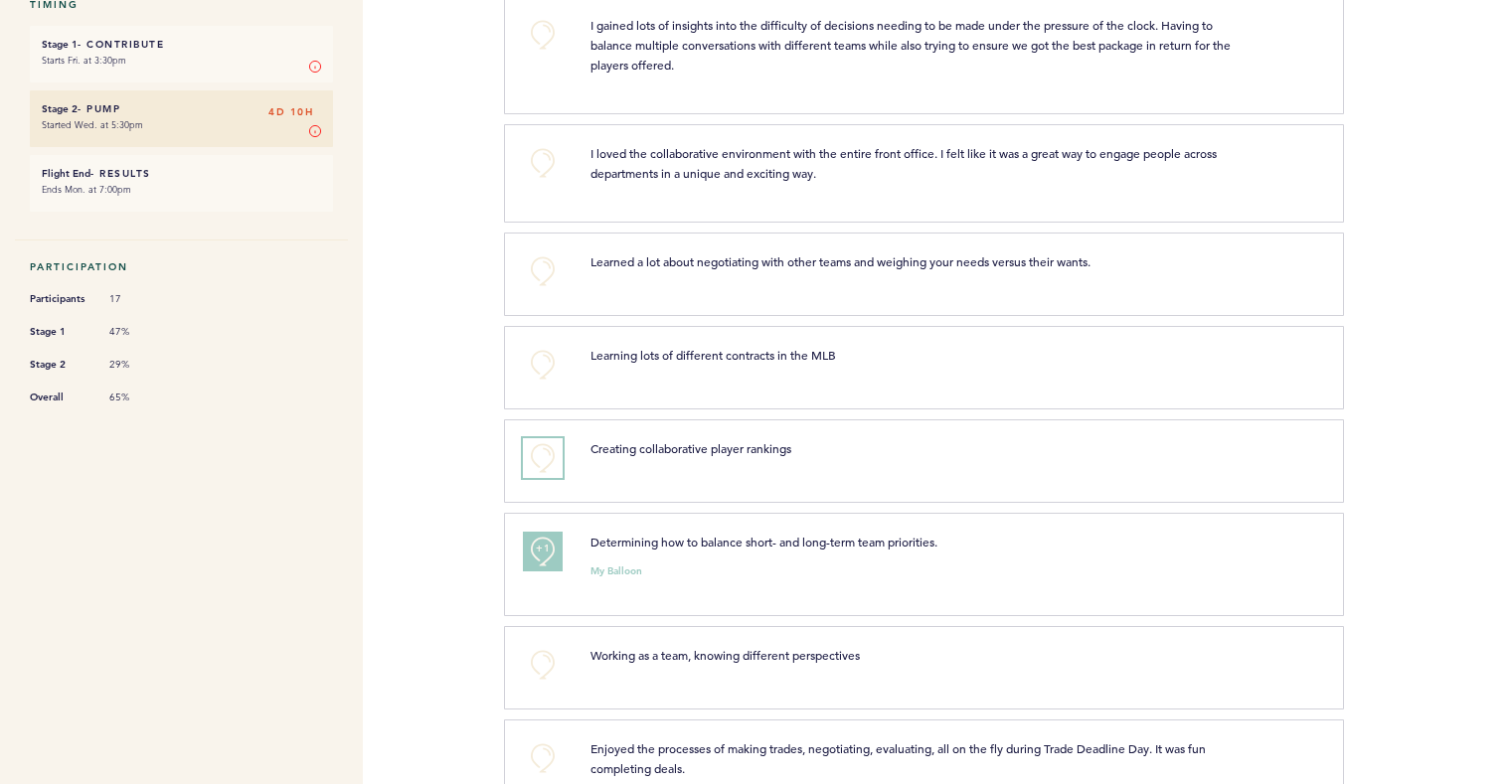 click on "+0" at bounding box center [543, 458] 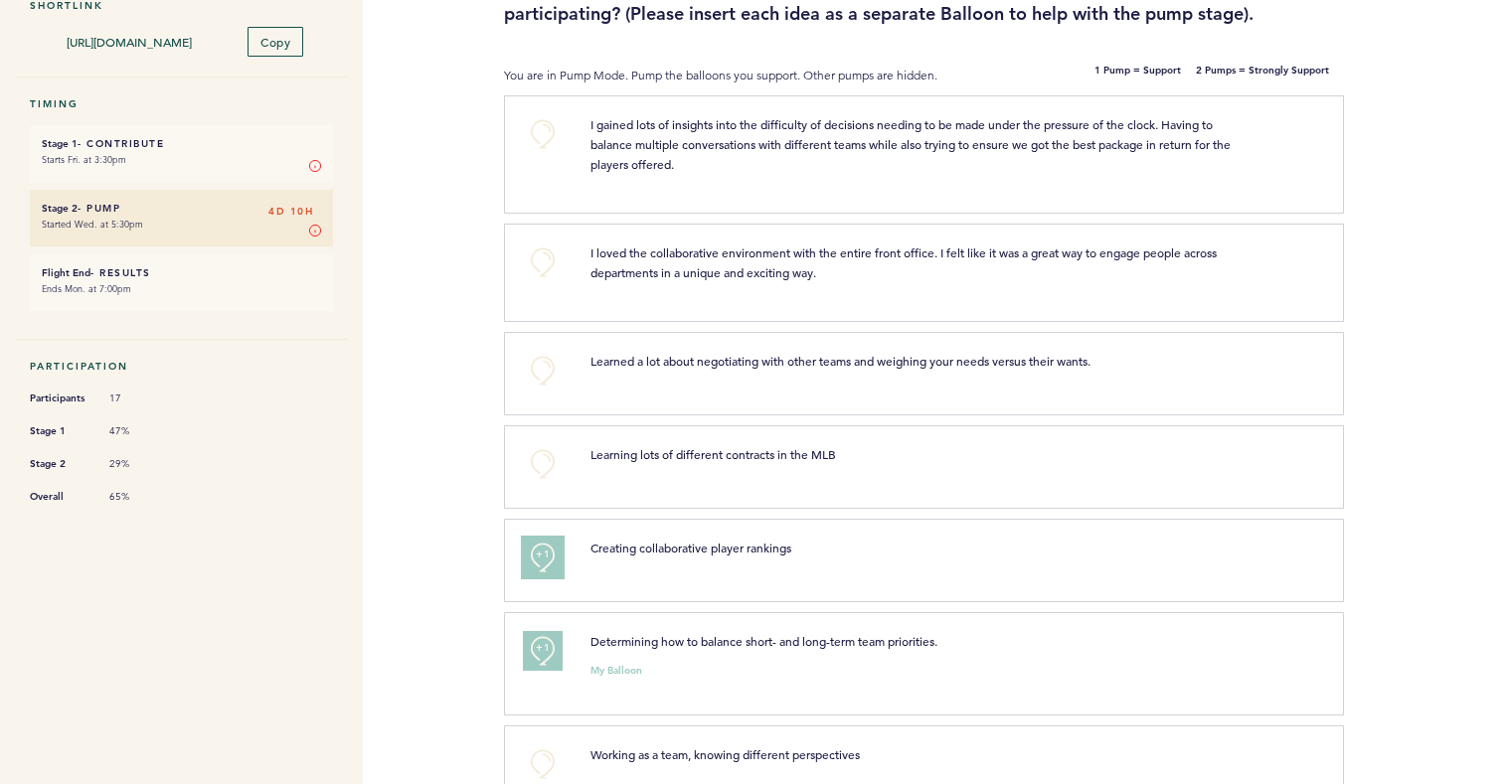 scroll, scrollTop: 120, scrollLeft: 0, axis: vertical 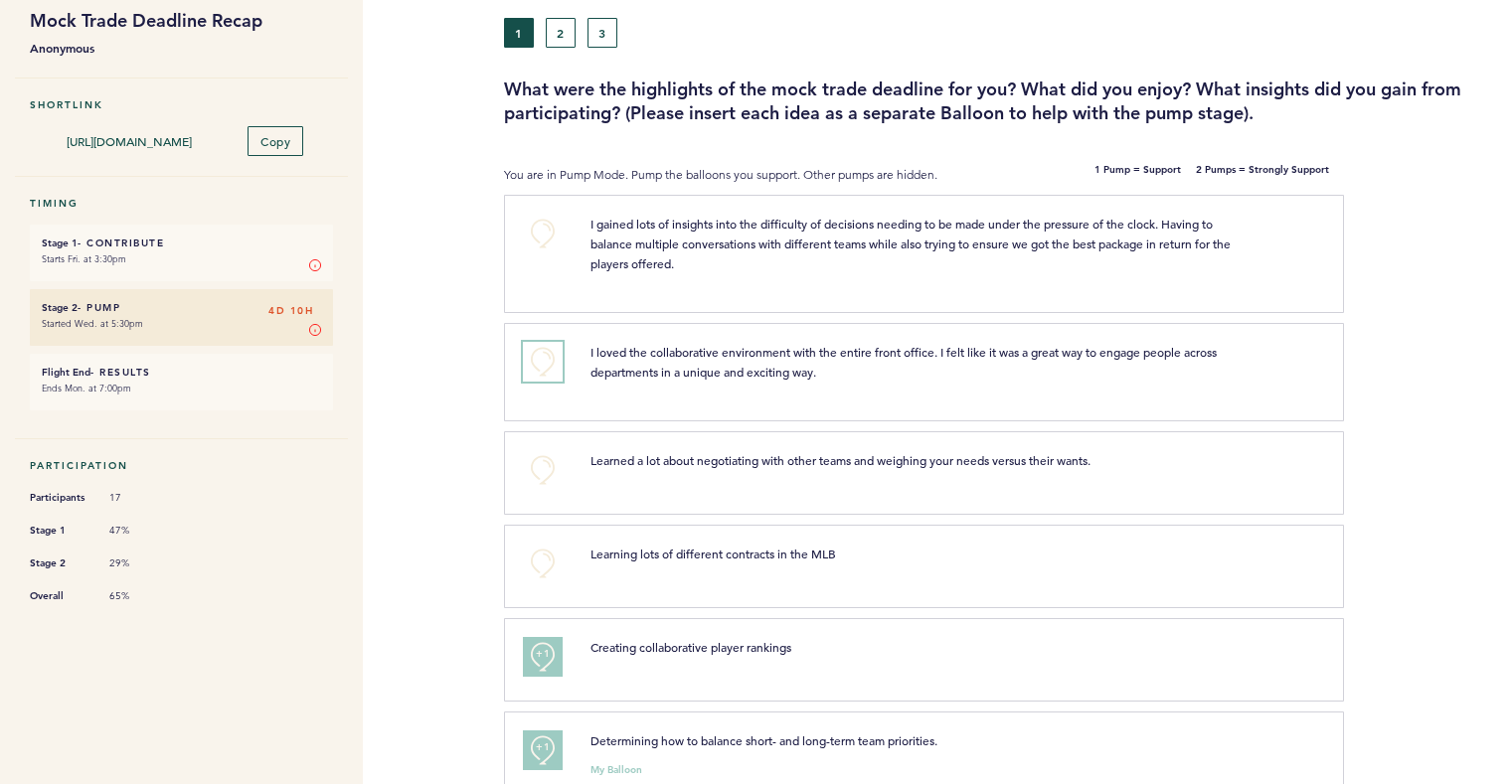 click on "+0" at bounding box center (543, 362) 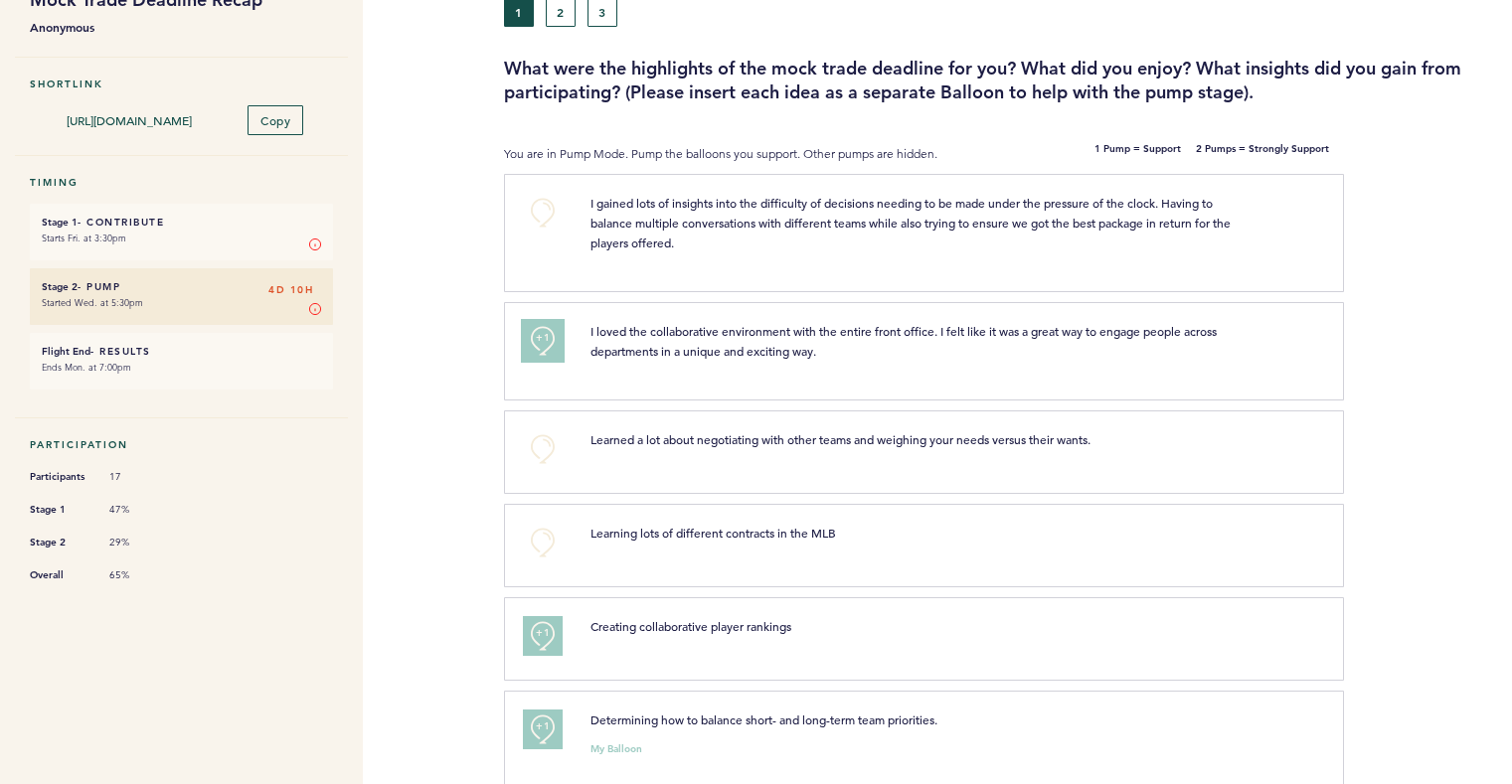 scroll, scrollTop: 0, scrollLeft: 0, axis: both 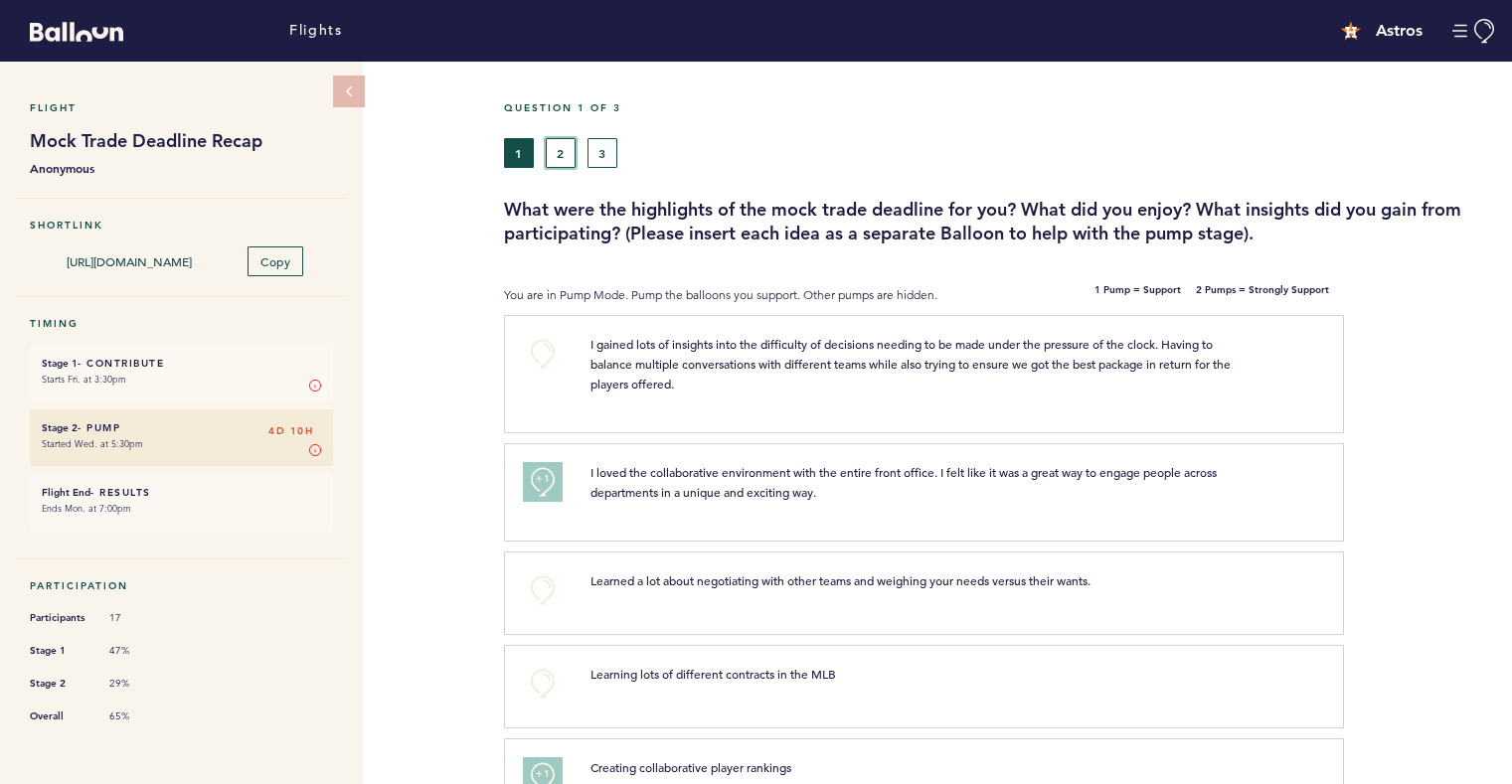 click on "2" at bounding box center [561, 153] 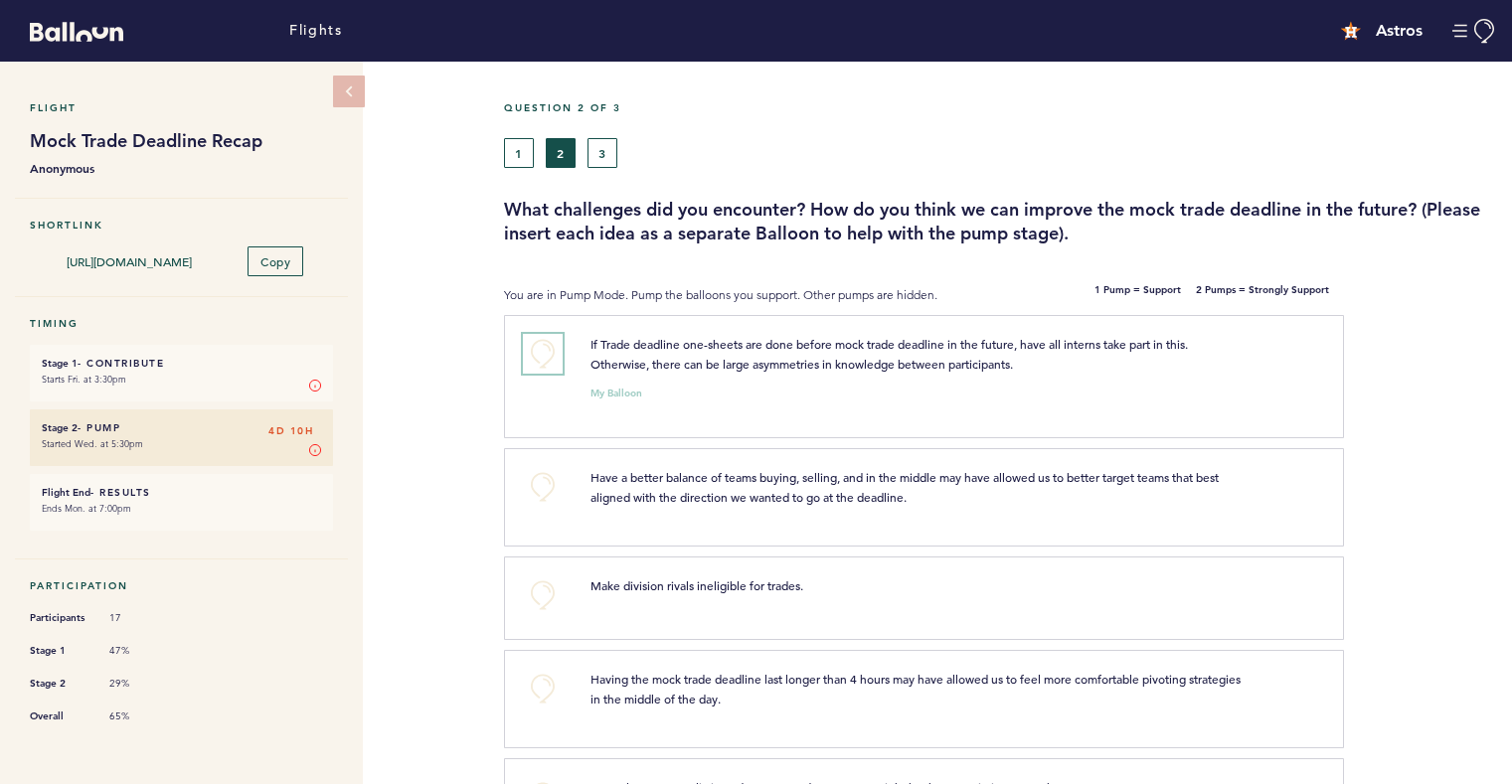 click on "+0" at bounding box center [543, 354] 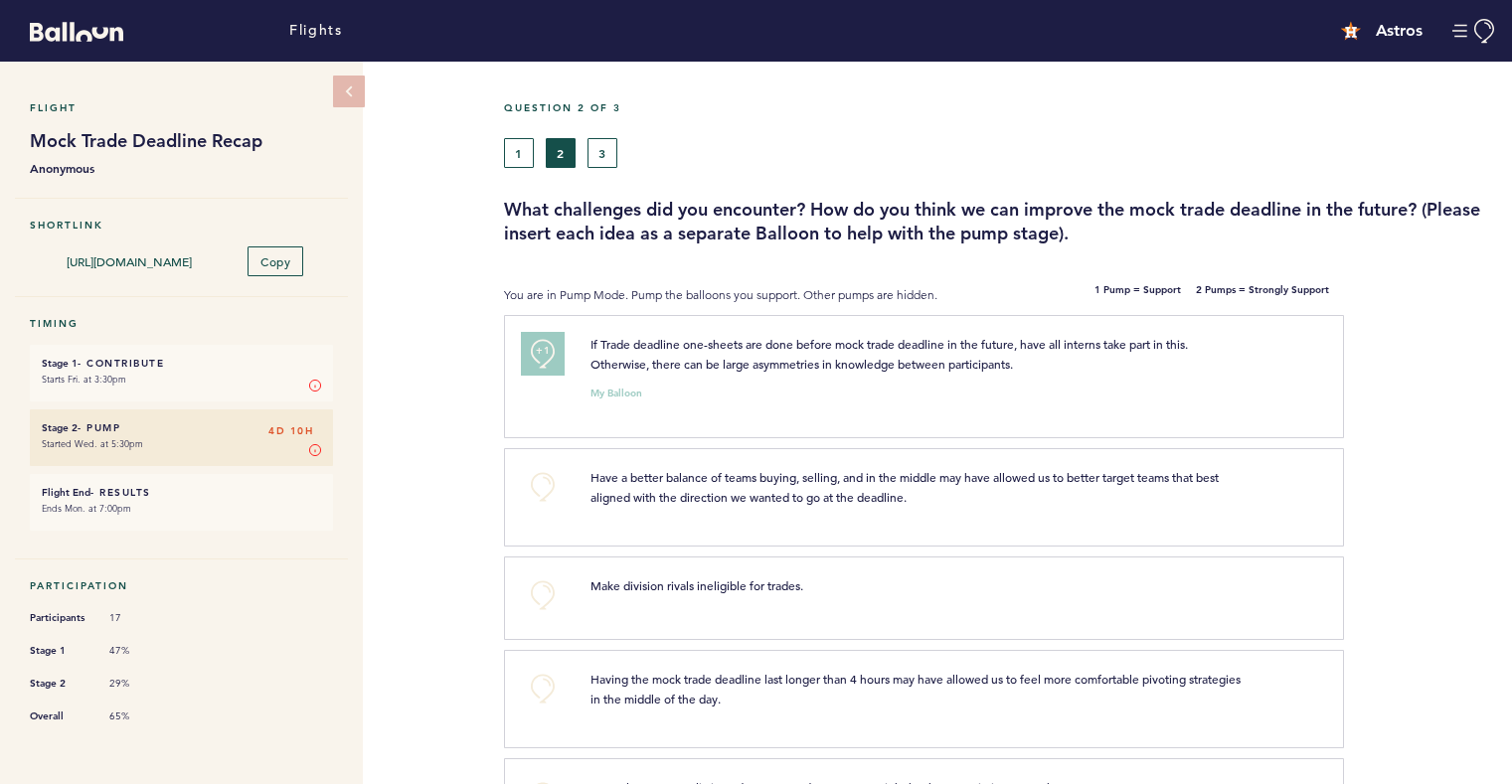 click on "+1" at bounding box center (543, 351) 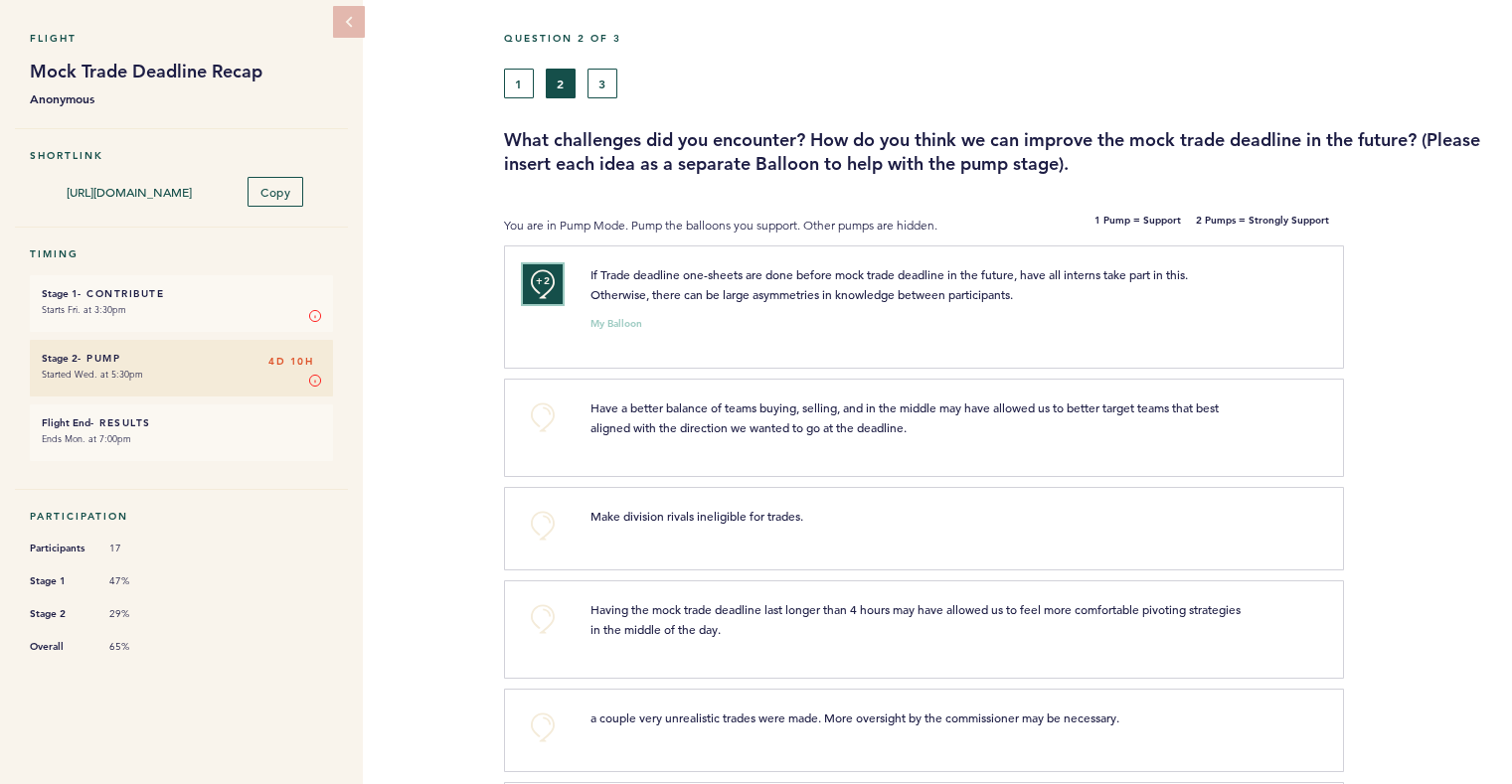 scroll, scrollTop: 99, scrollLeft: 0, axis: vertical 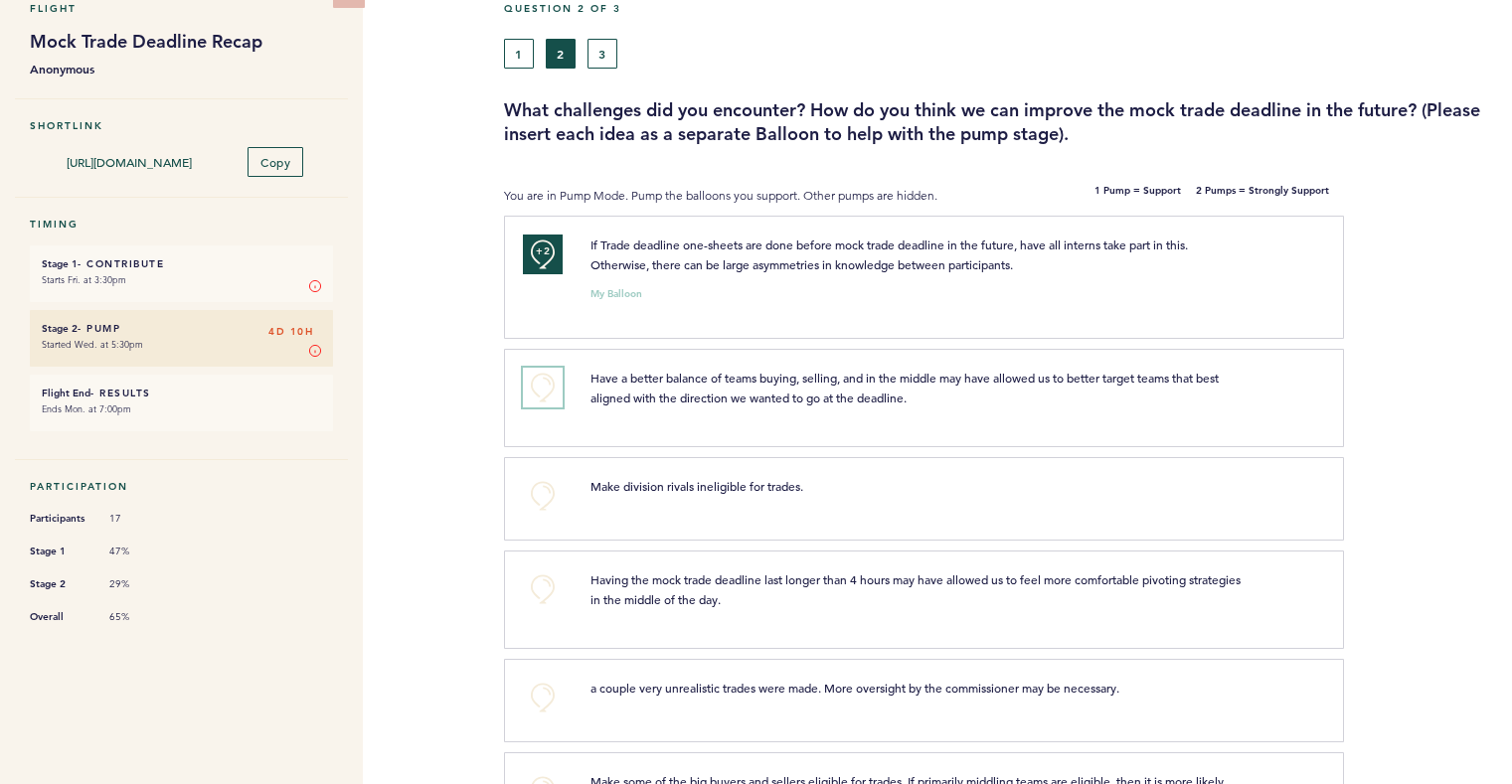 click on "+0" at bounding box center (543, 388) 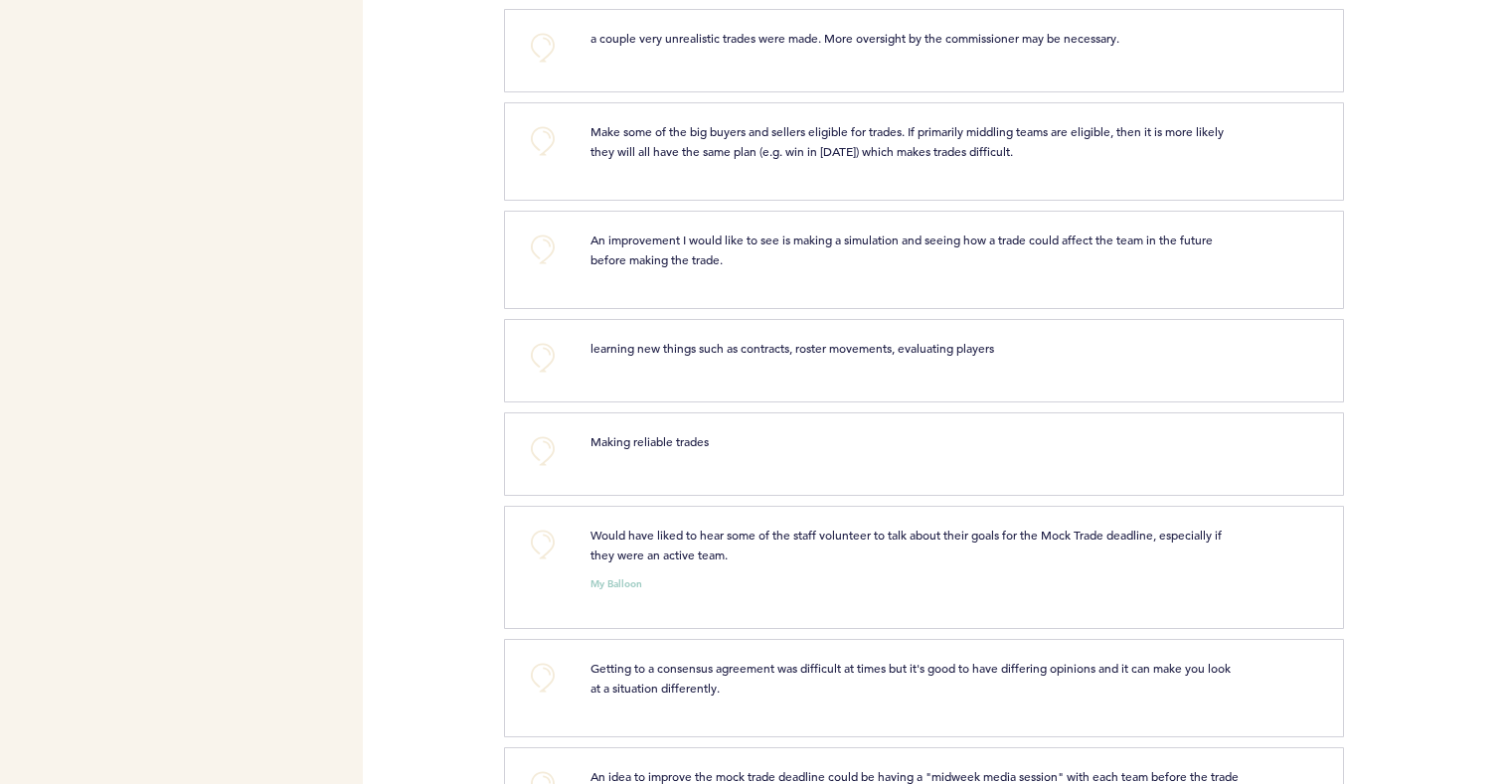 scroll, scrollTop: 795, scrollLeft: 0, axis: vertical 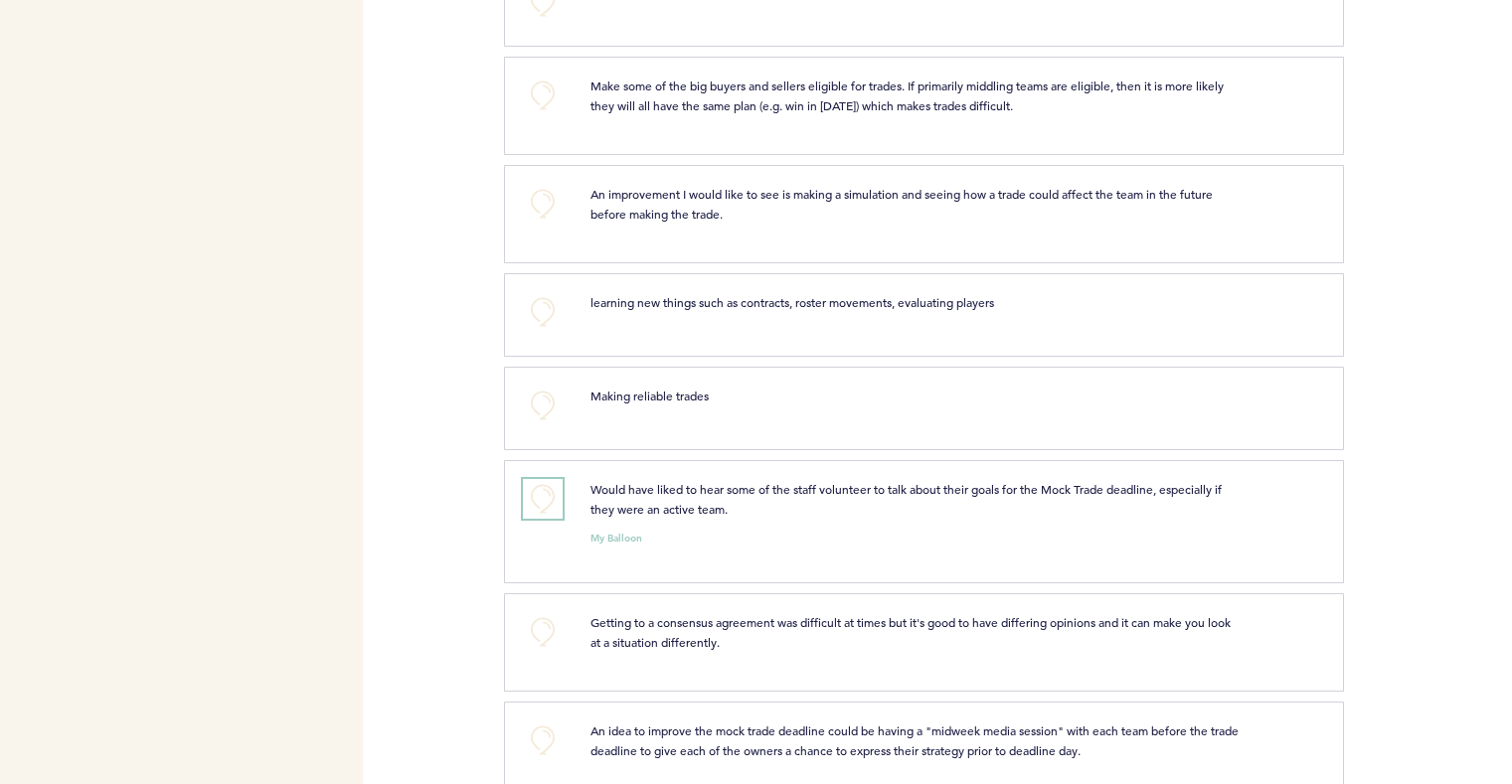 click on "+0" at bounding box center (543, 499) 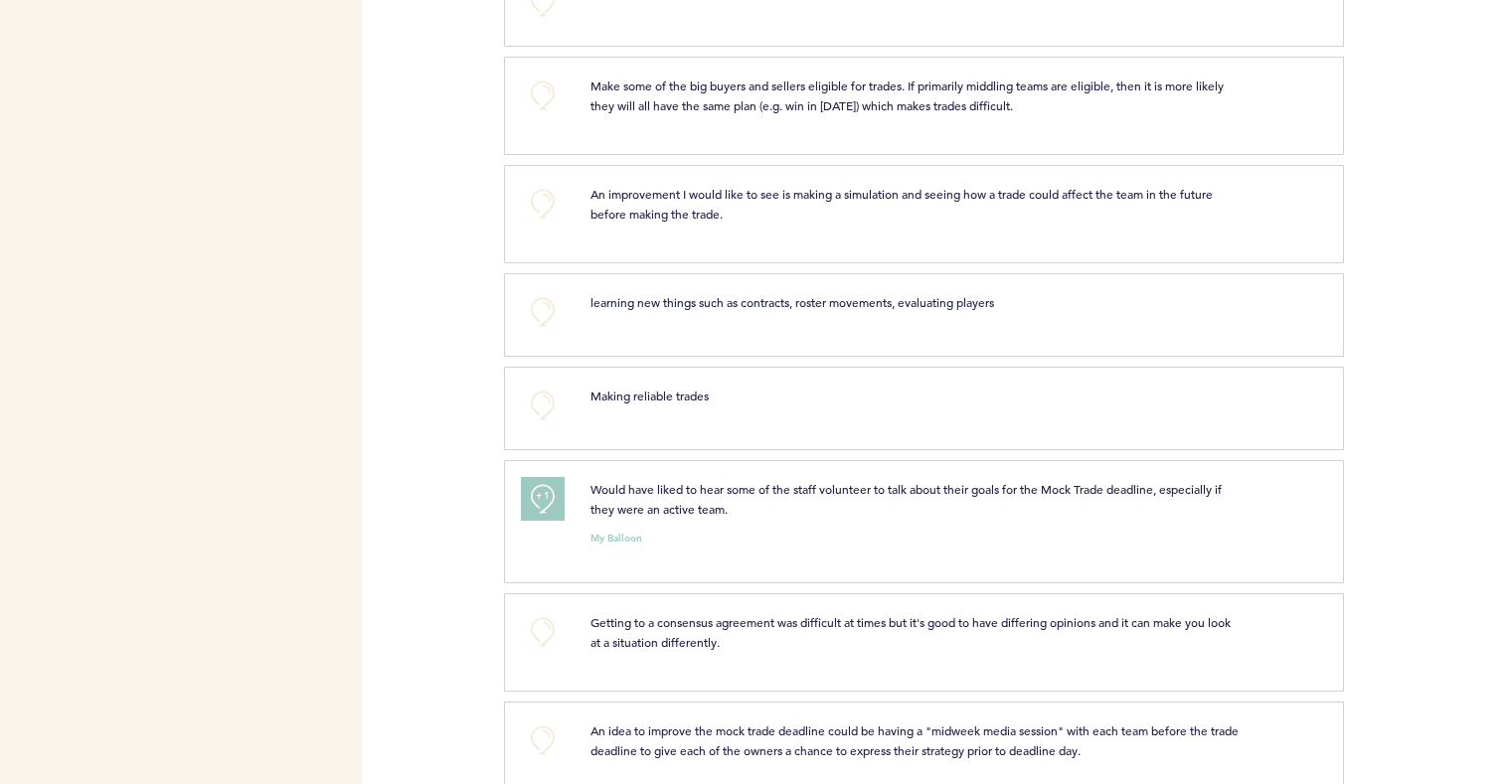 click on "+1" at bounding box center (543, 496) 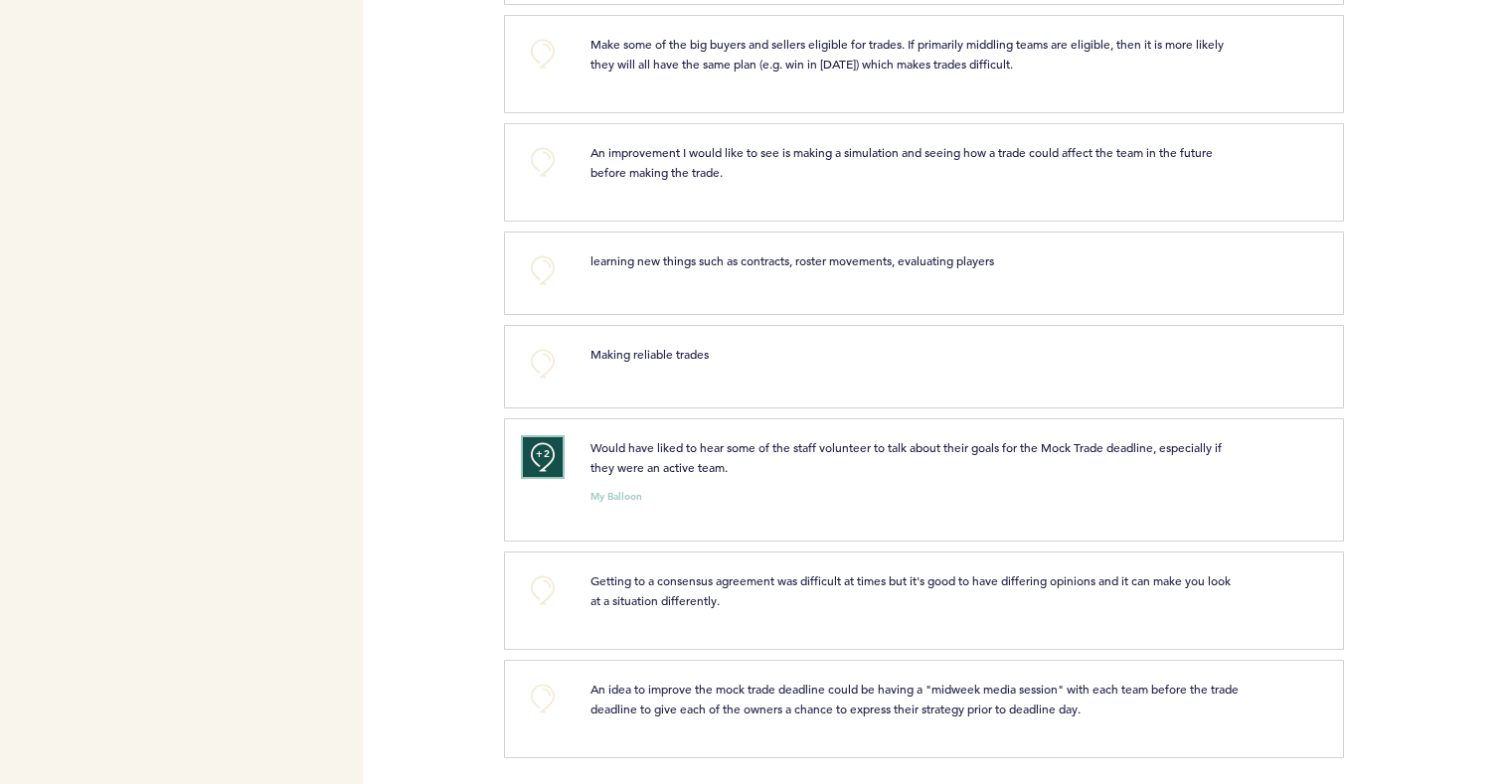 scroll, scrollTop: 840, scrollLeft: 0, axis: vertical 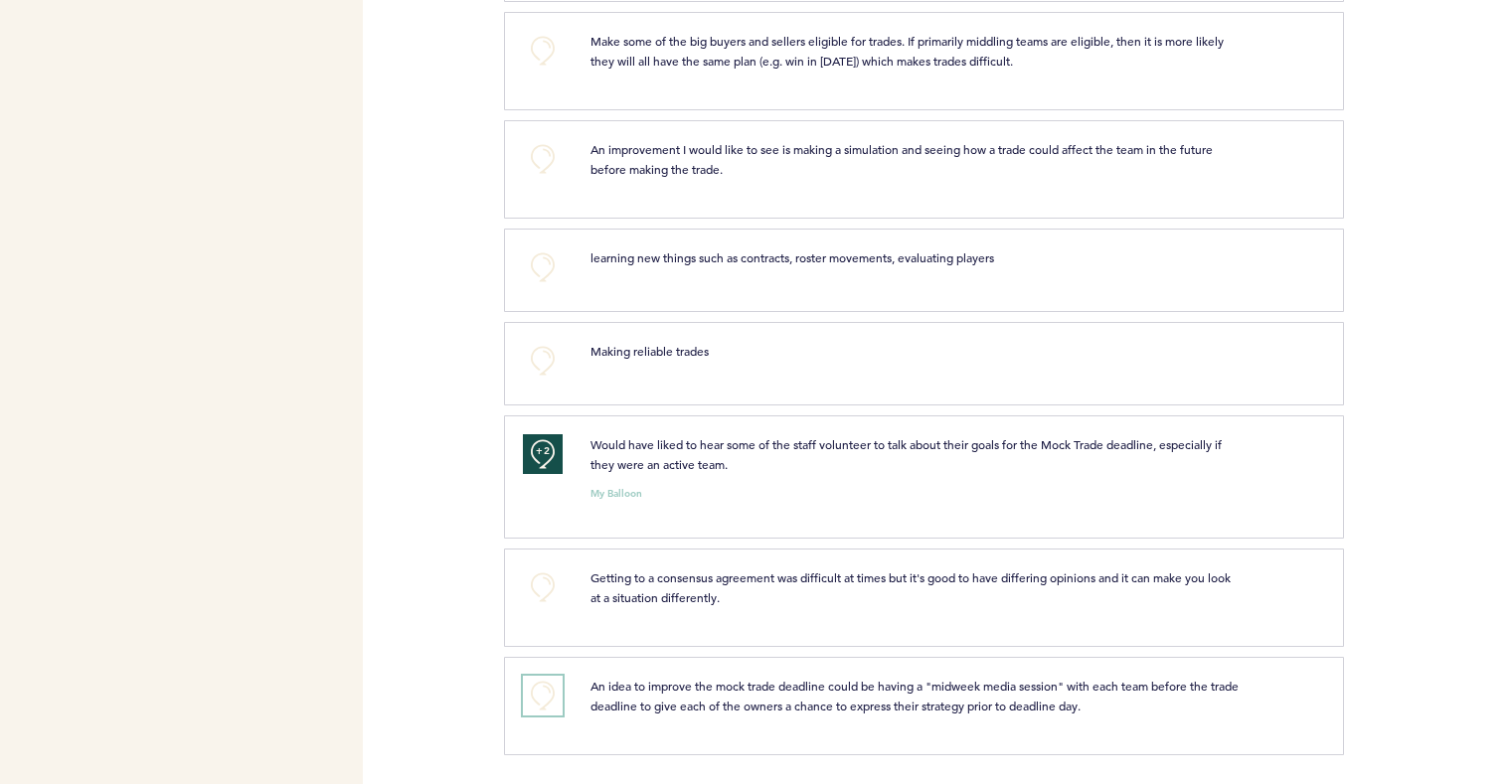click on "+0" at bounding box center (543, 696) 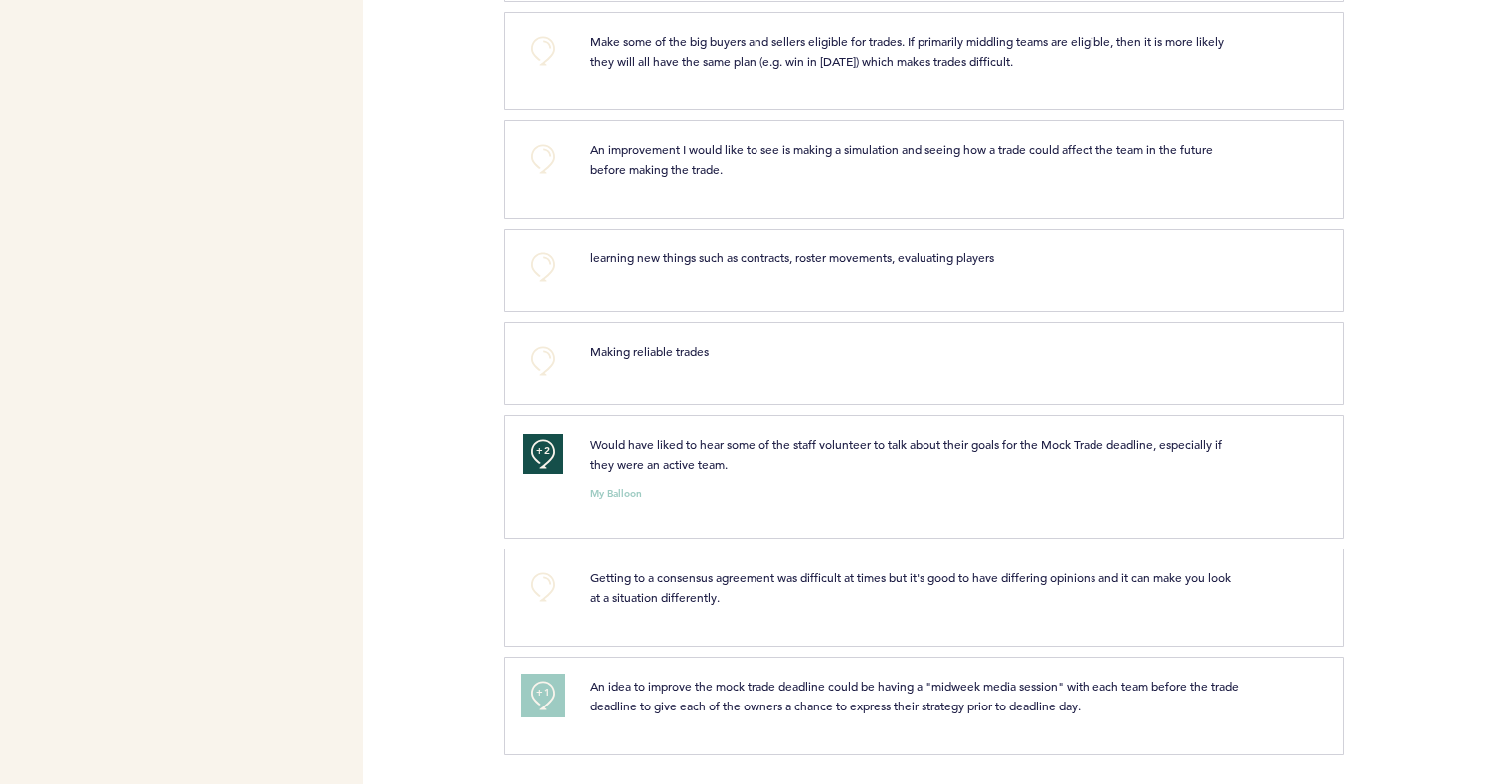 click on "+1" at bounding box center [543, 693] 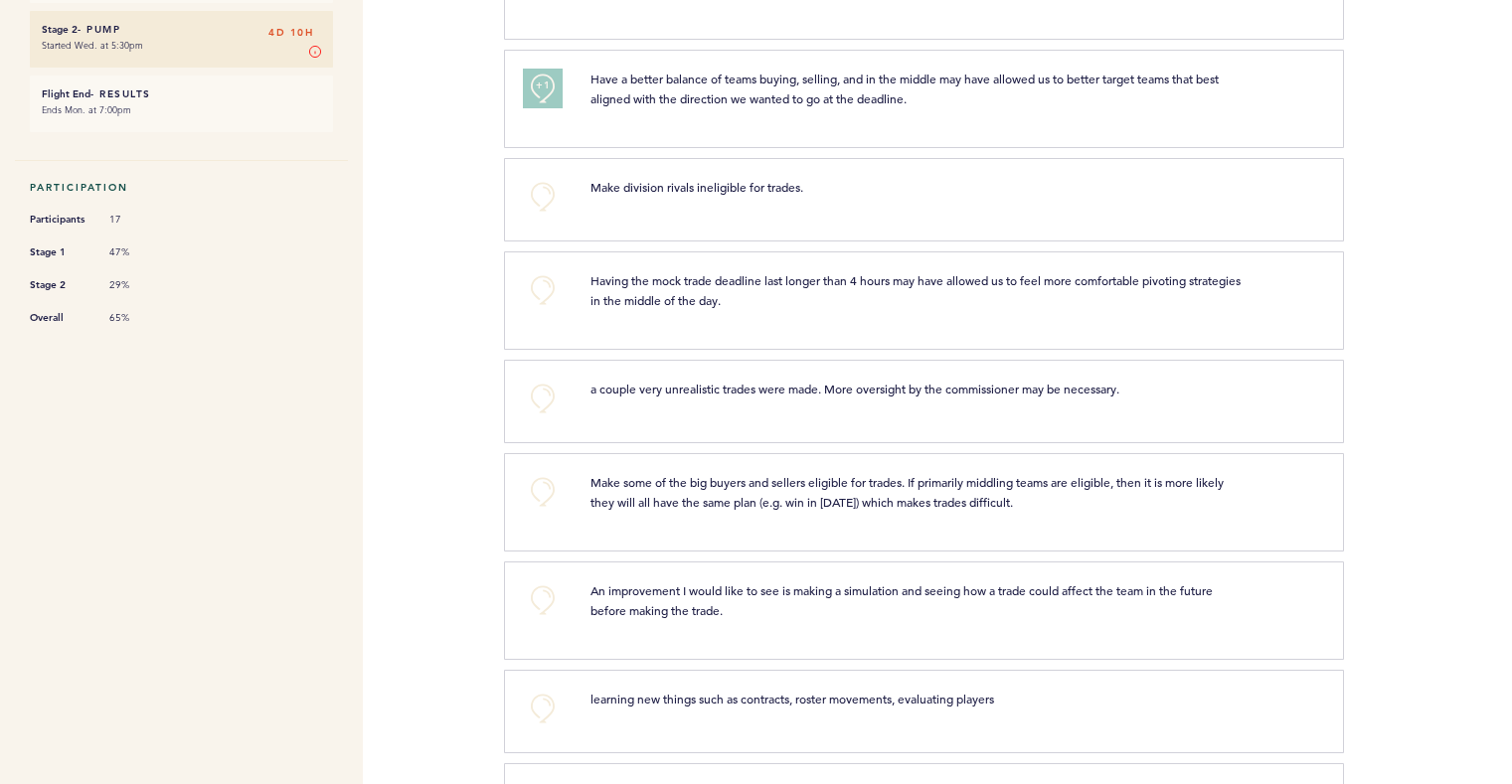 scroll, scrollTop: 0, scrollLeft: 0, axis: both 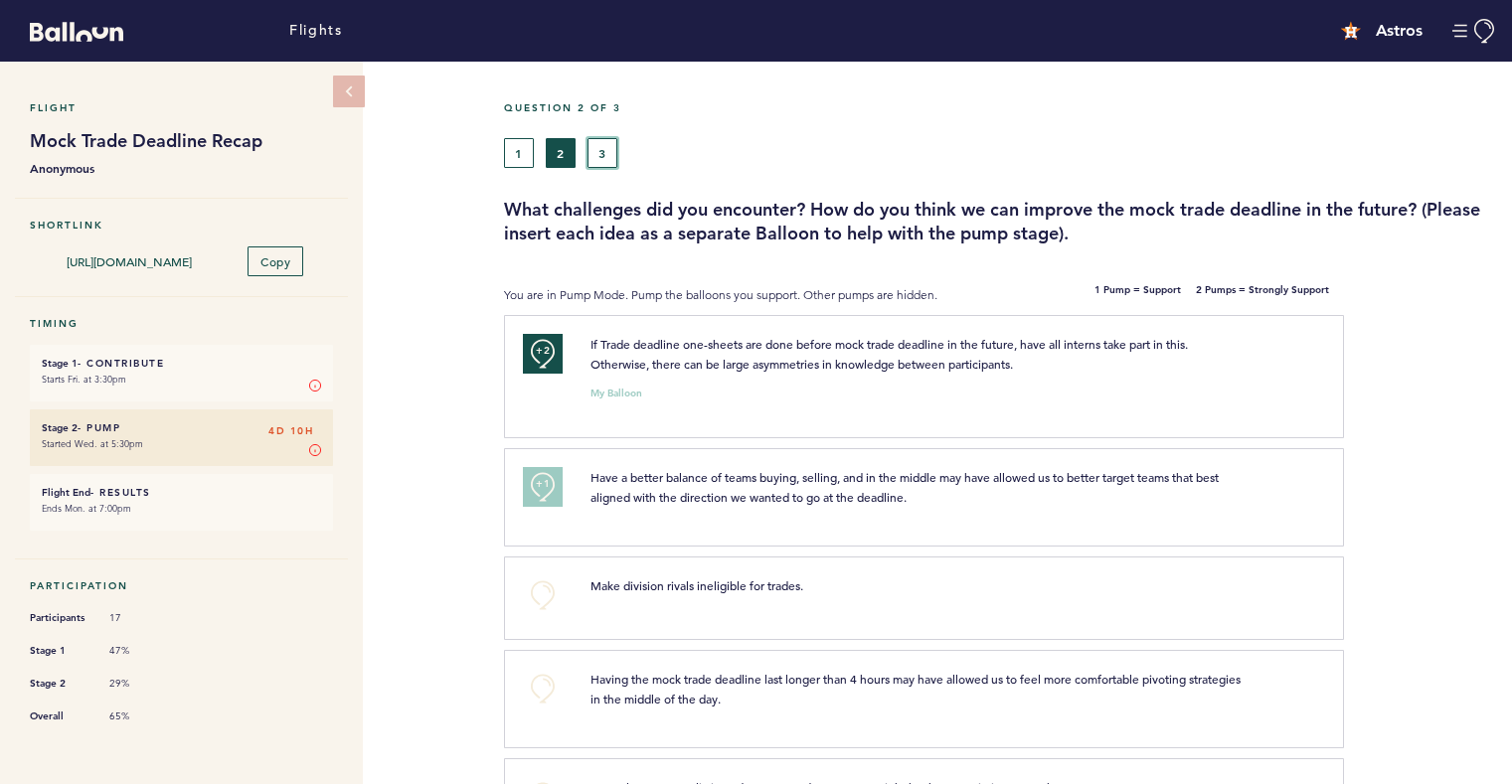 click on "3" at bounding box center [602, 153] 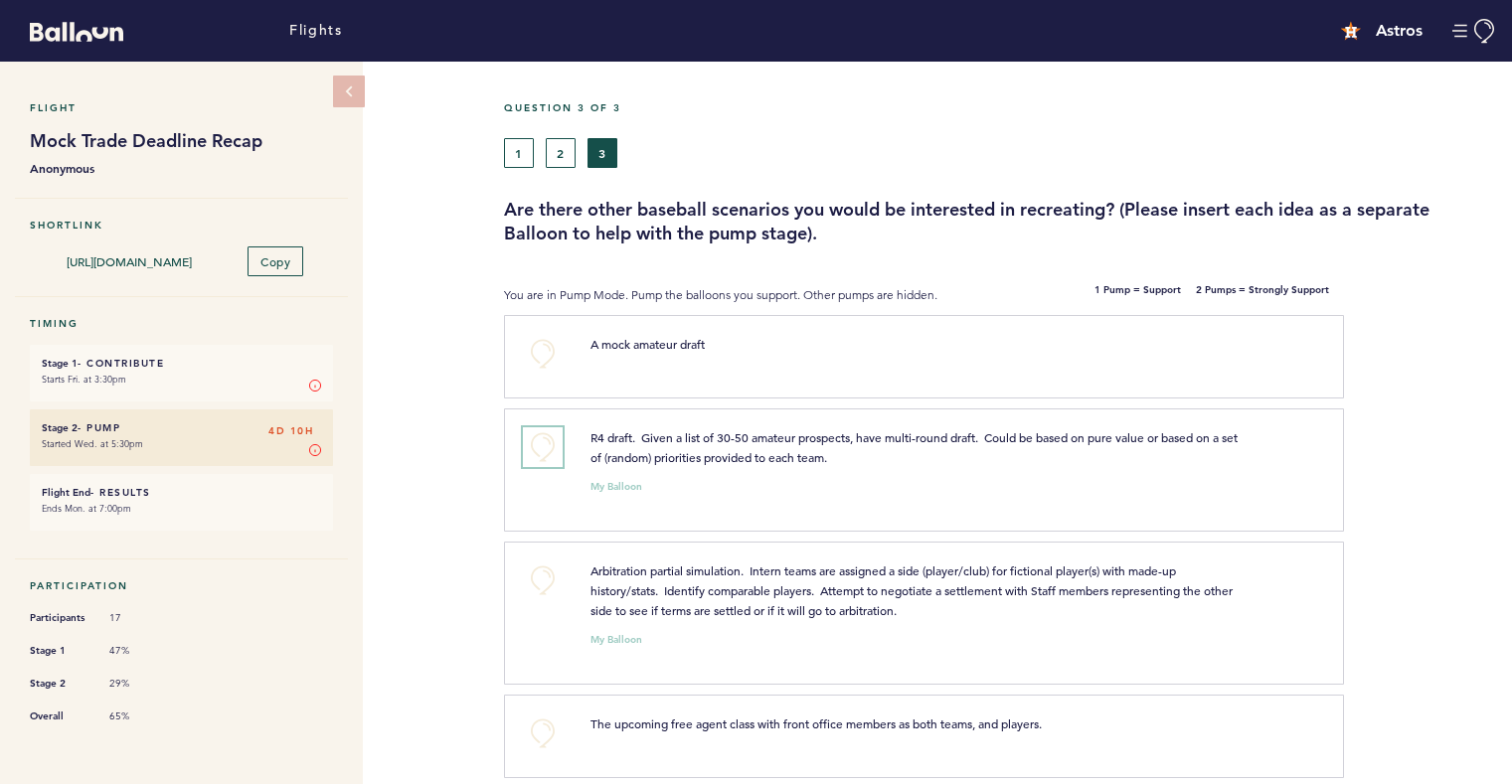 click on "+0" at bounding box center (543, 447) 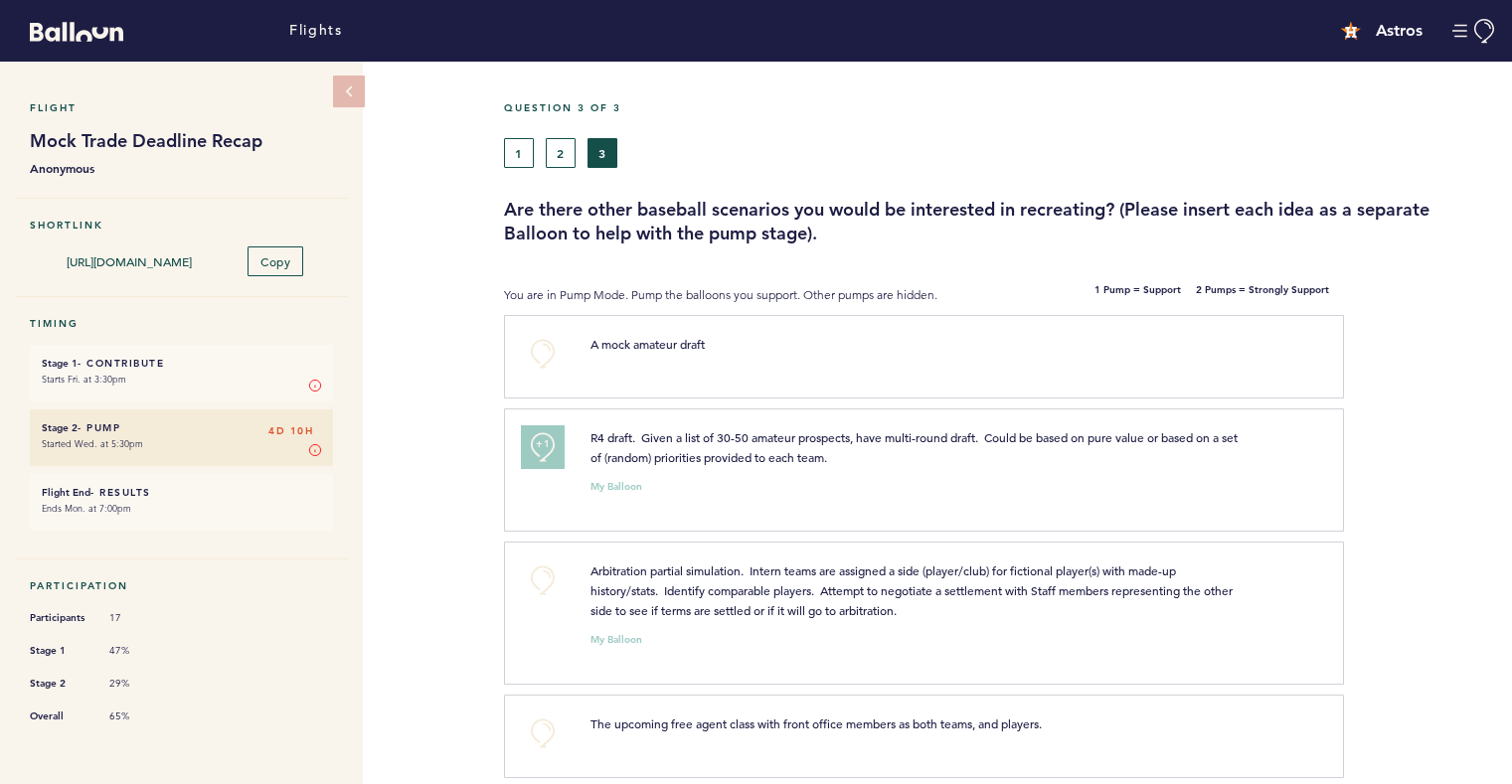 click on "+1" at bounding box center (543, 444) 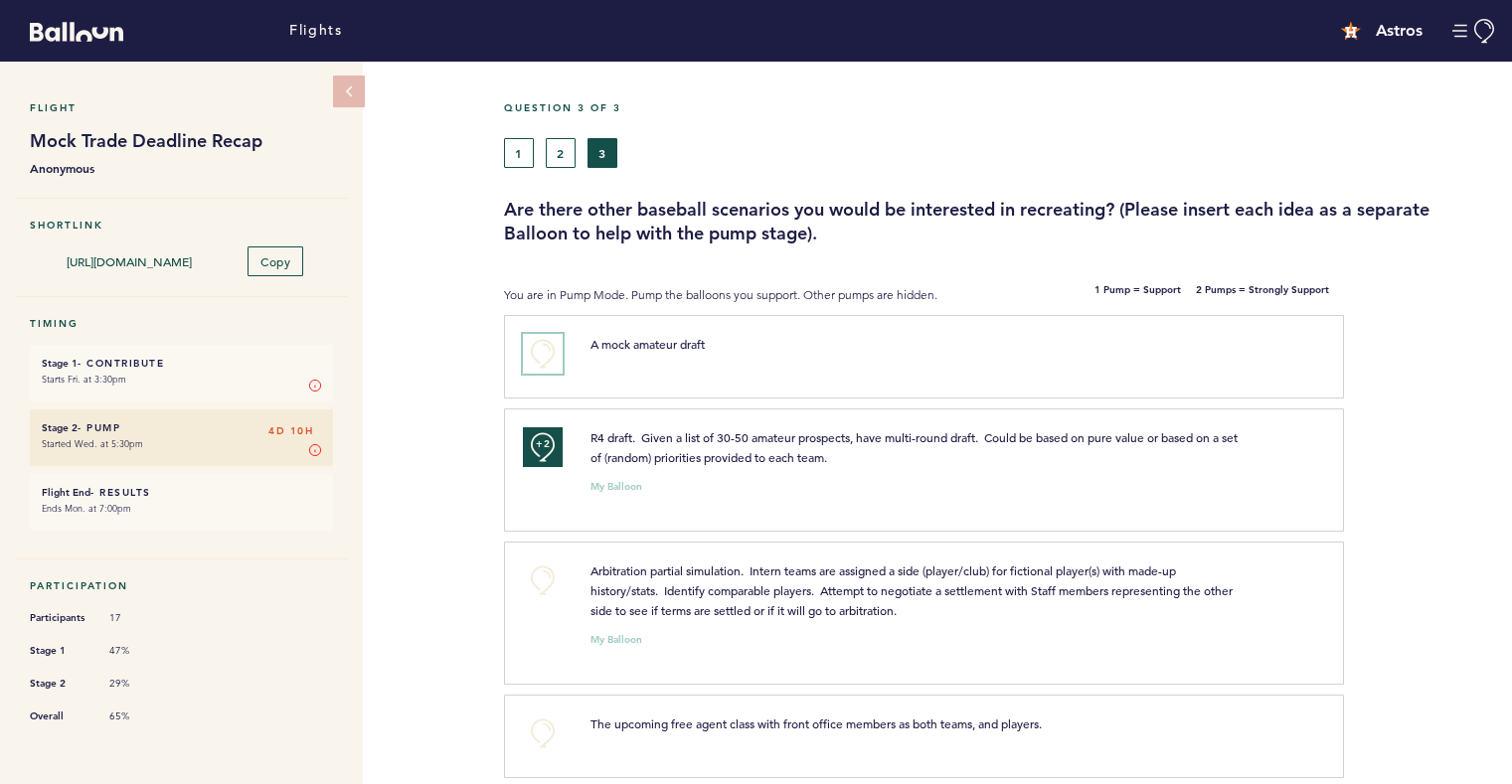 click on "+0" at bounding box center [543, 354] 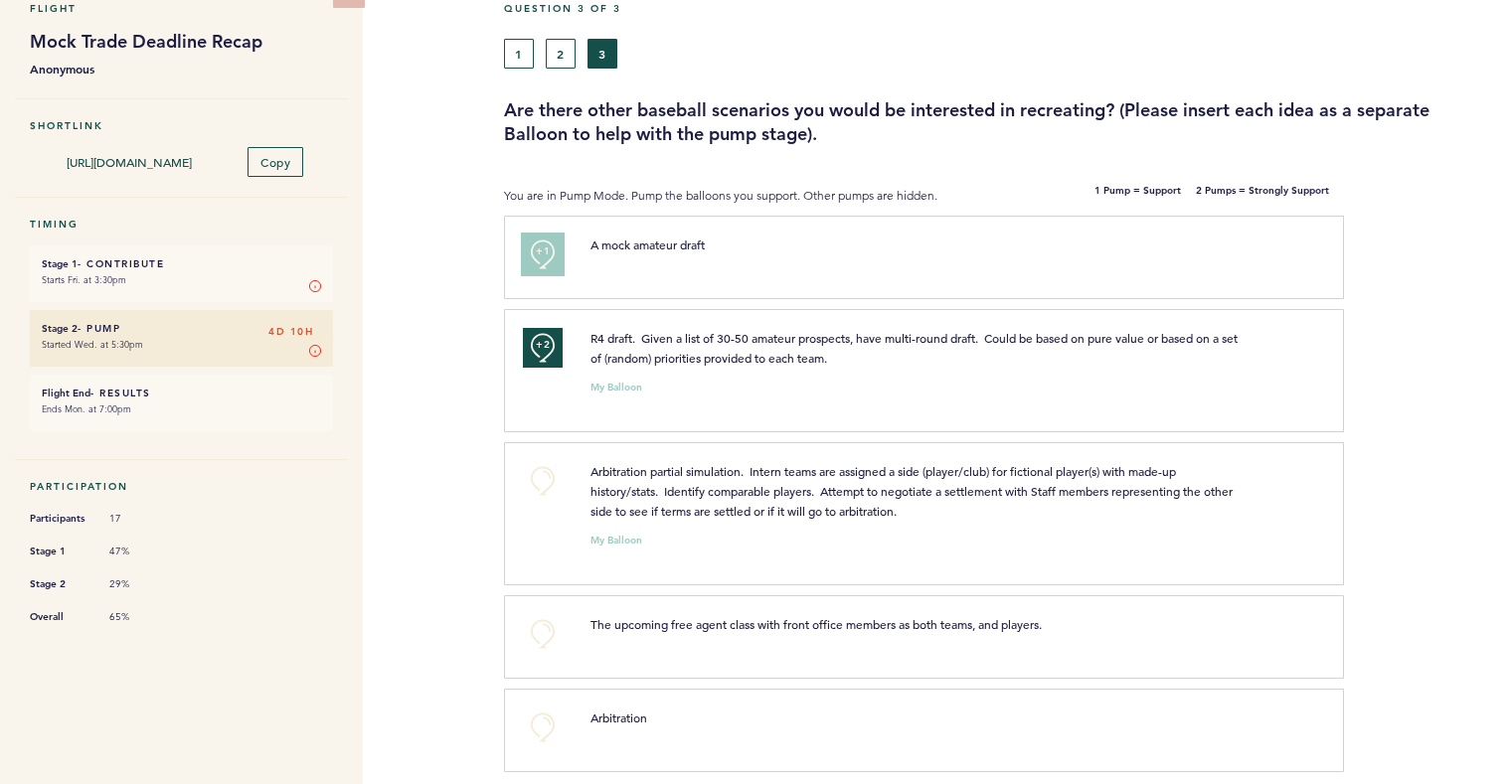 scroll, scrollTop: 116, scrollLeft: 0, axis: vertical 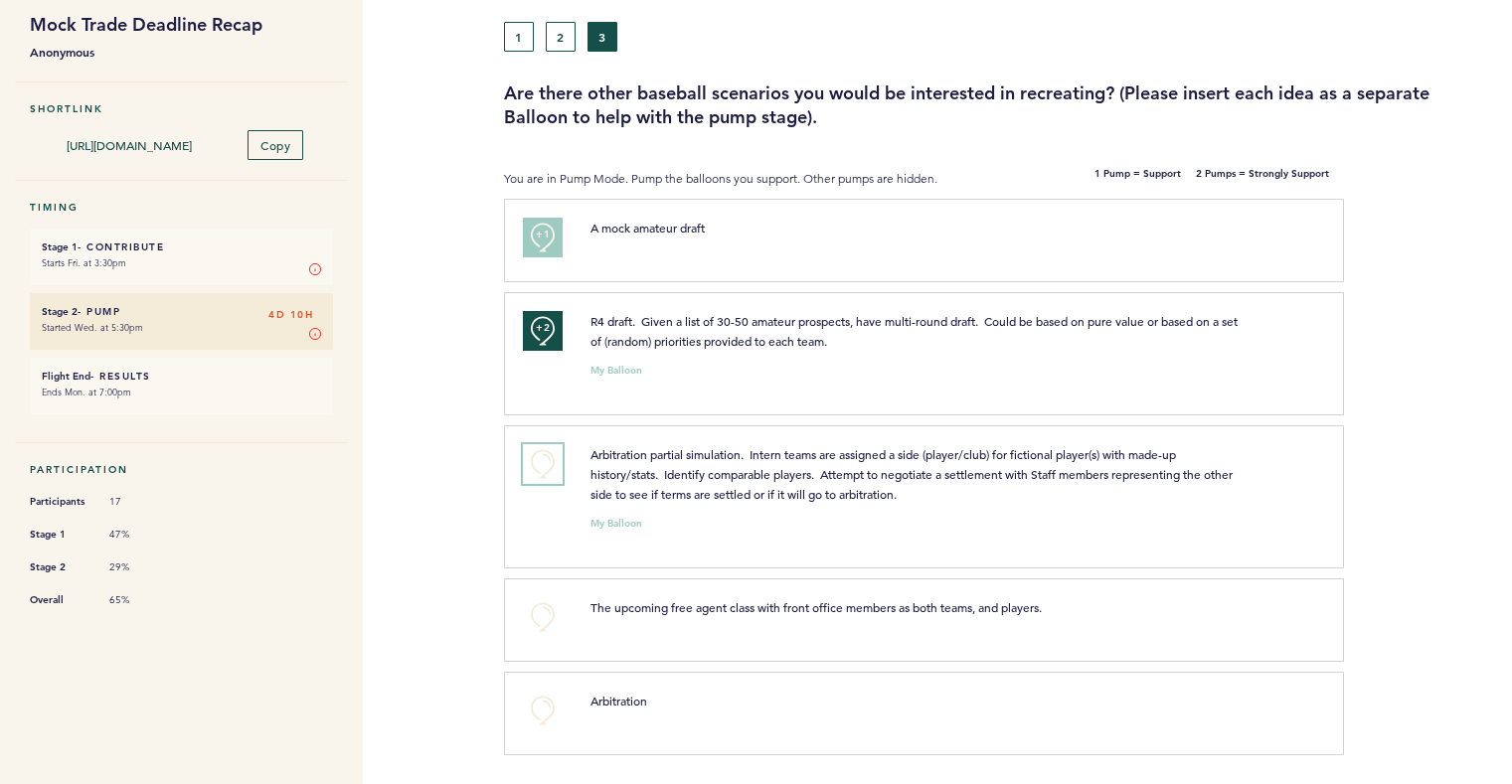 click on "+0" at bounding box center (543, 464) 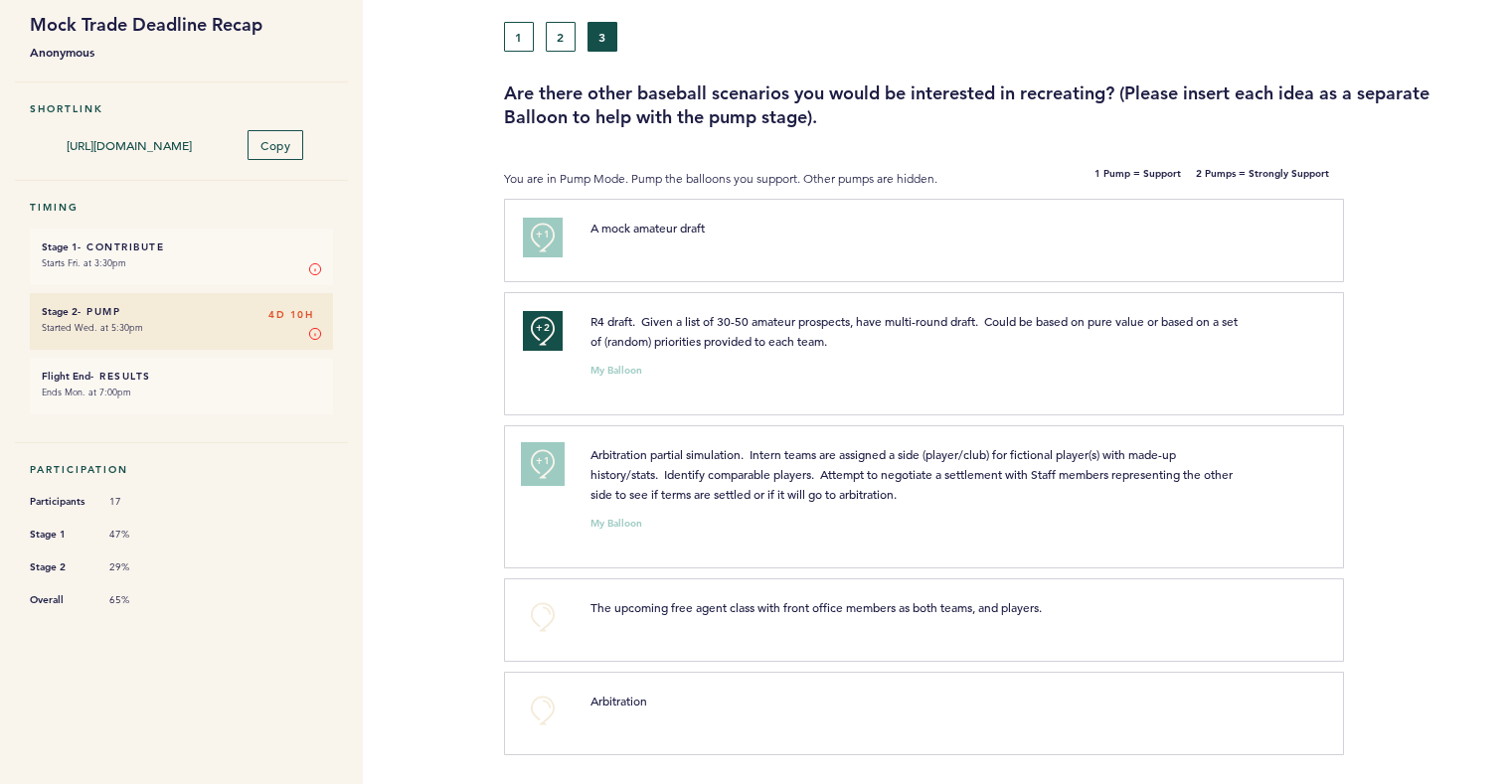 click on "+1" at bounding box center (543, 464) 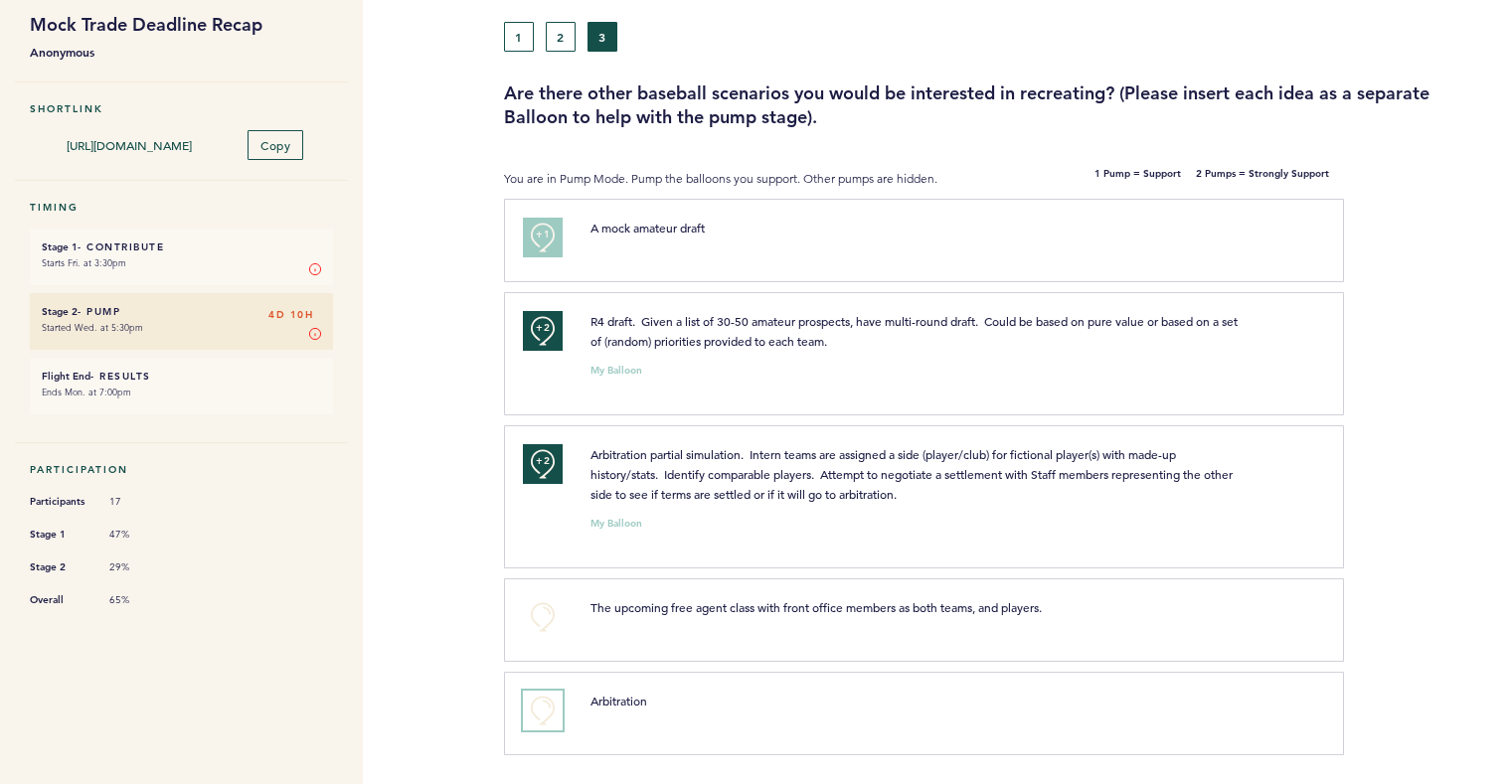 click on "+0" at bounding box center [543, 710] 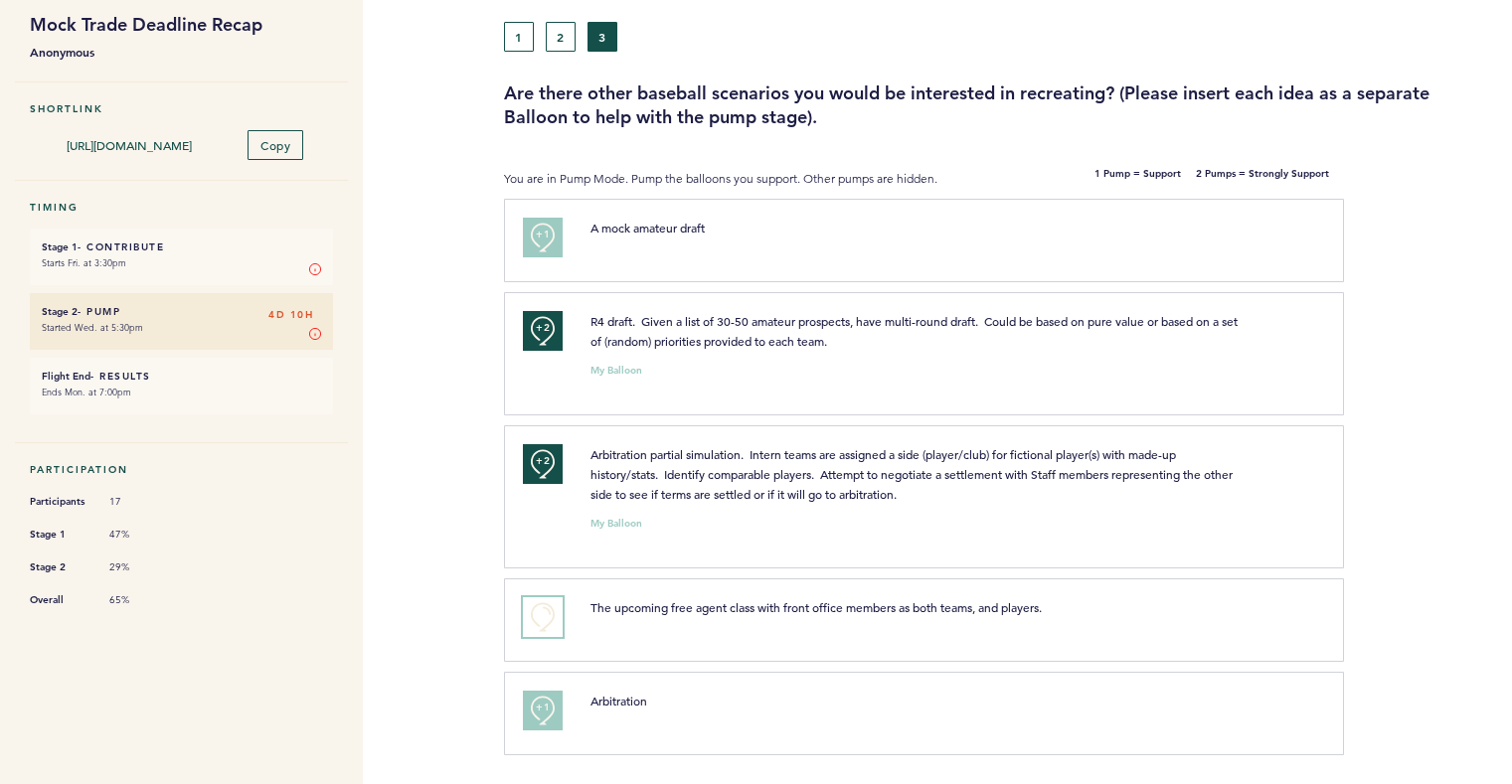 click on "+0" at bounding box center [543, 617] 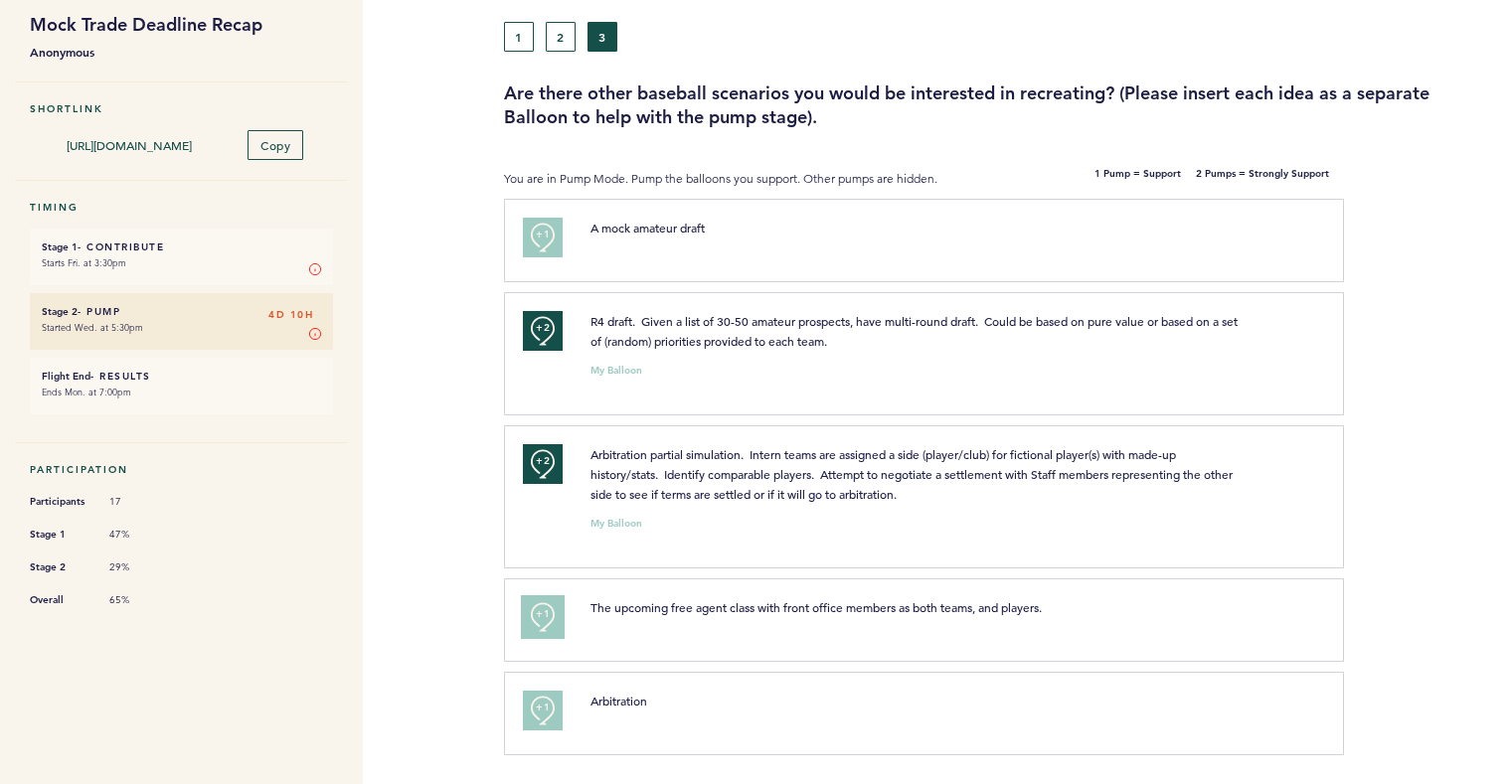 click on "+1" at bounding box center [543, 617] 